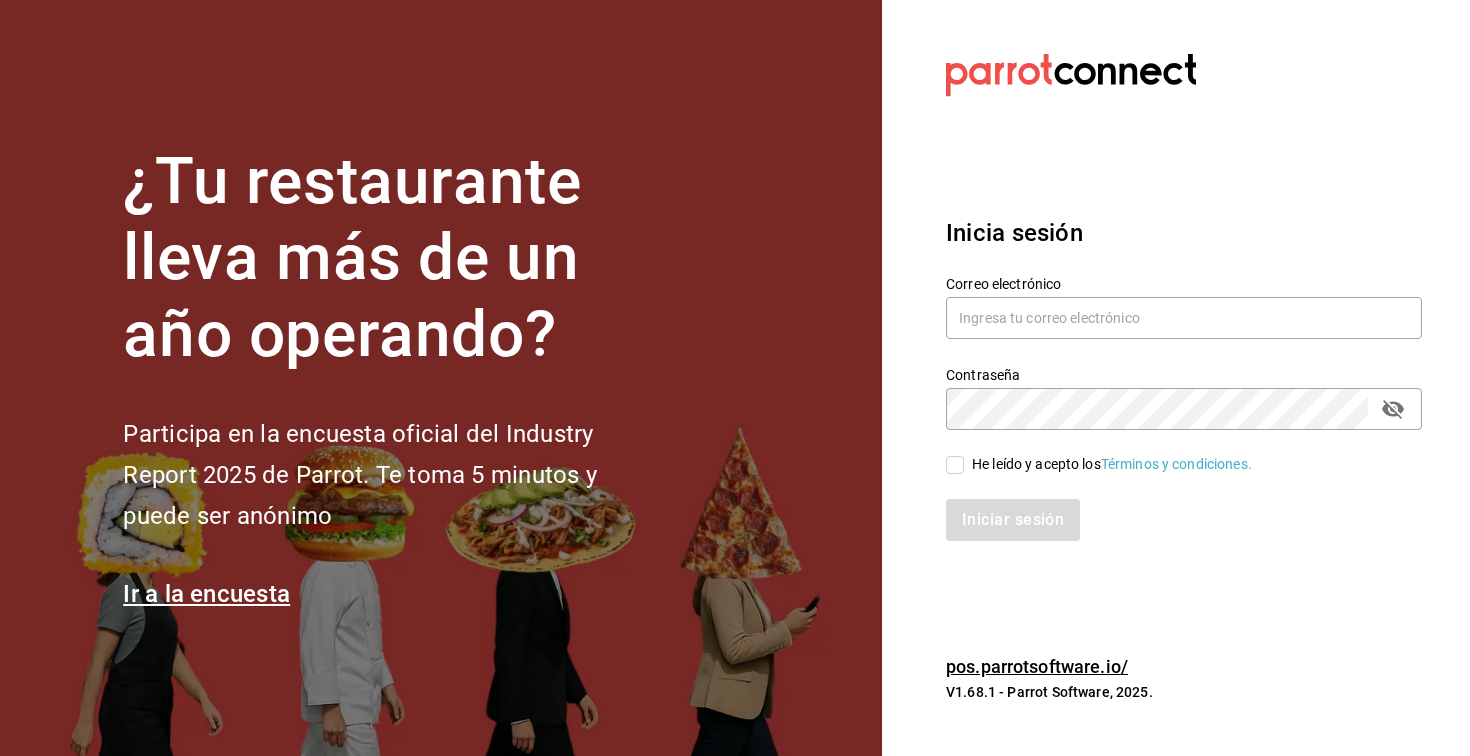 scroll, scrollTop: 0, scrollLeft: 0, axis: both 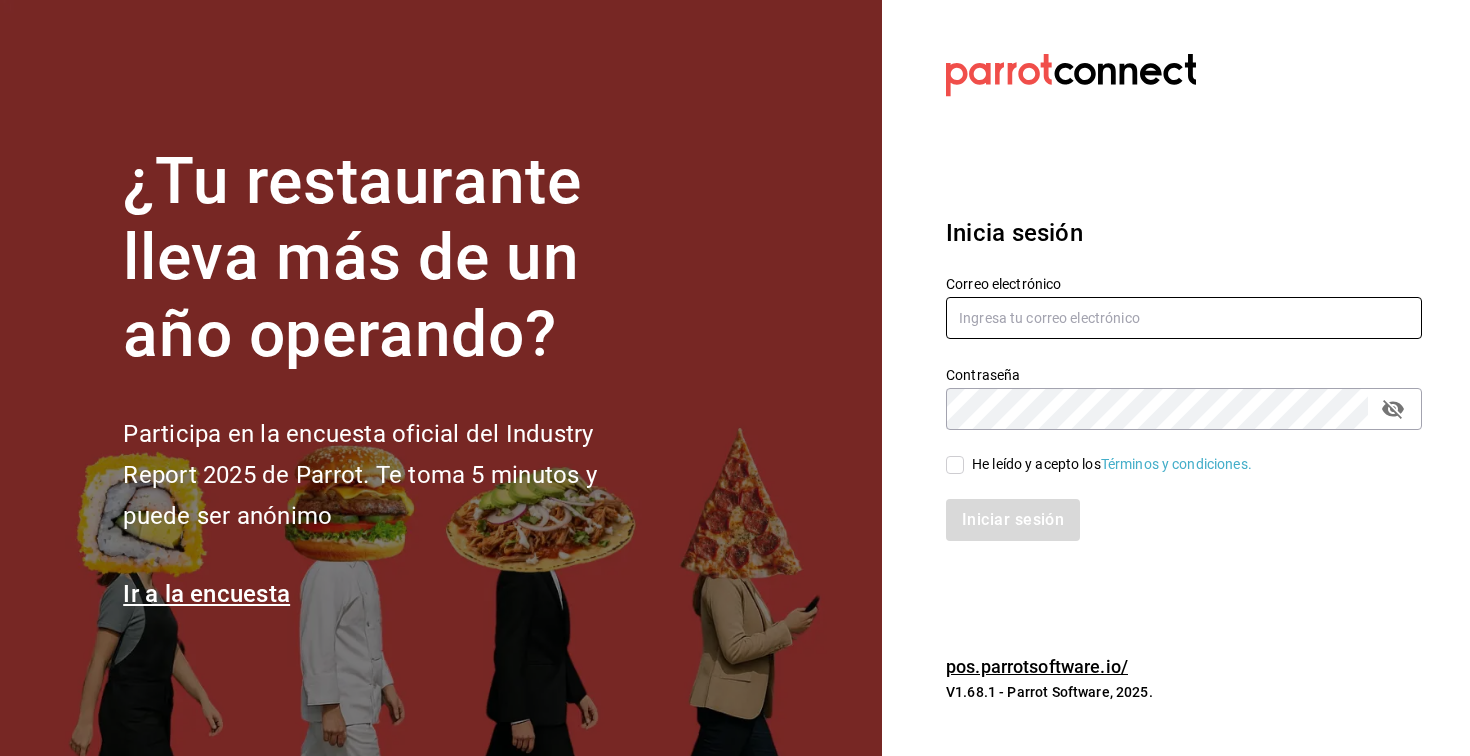 type on "[USERNAME]@[DOMAIN].com" 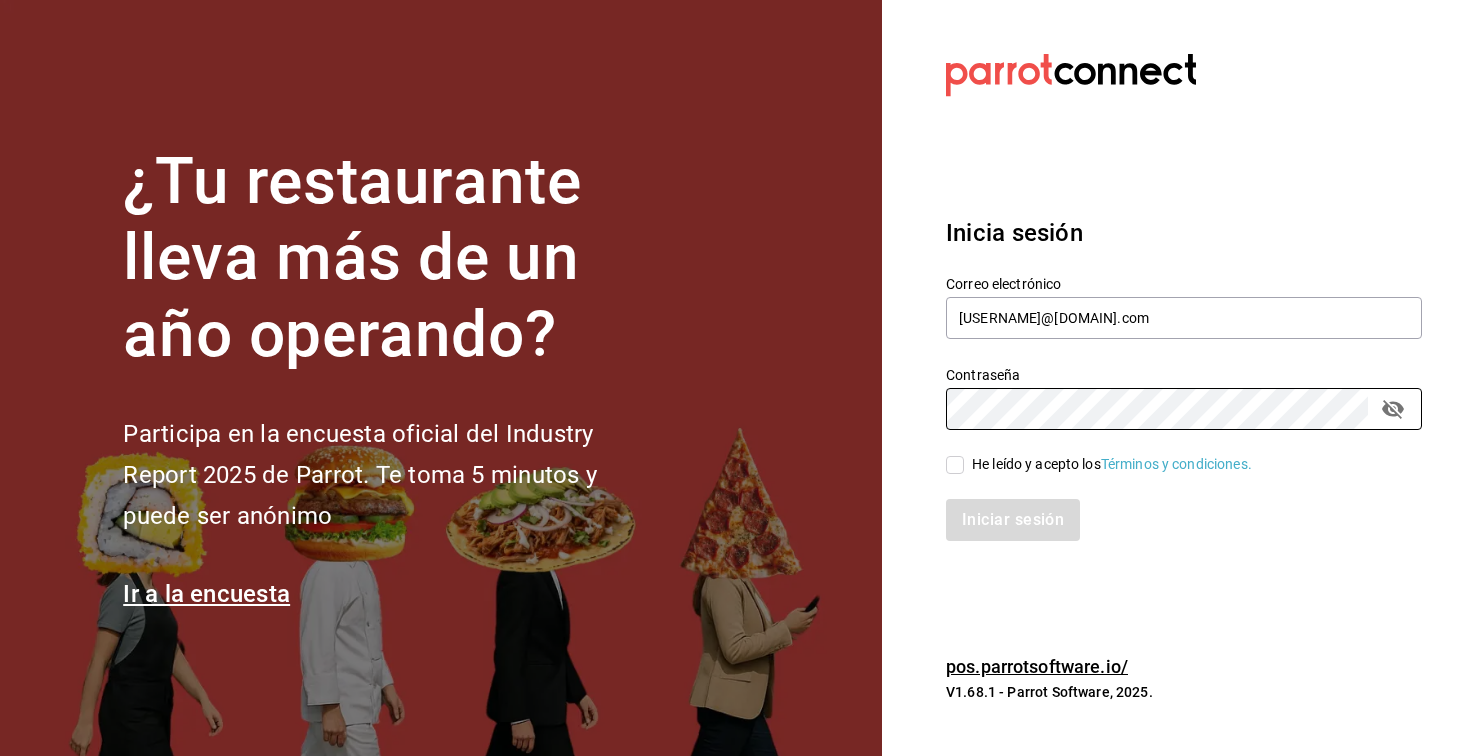 click on "Iniciar sesión" at bounding box center (1172, 508) 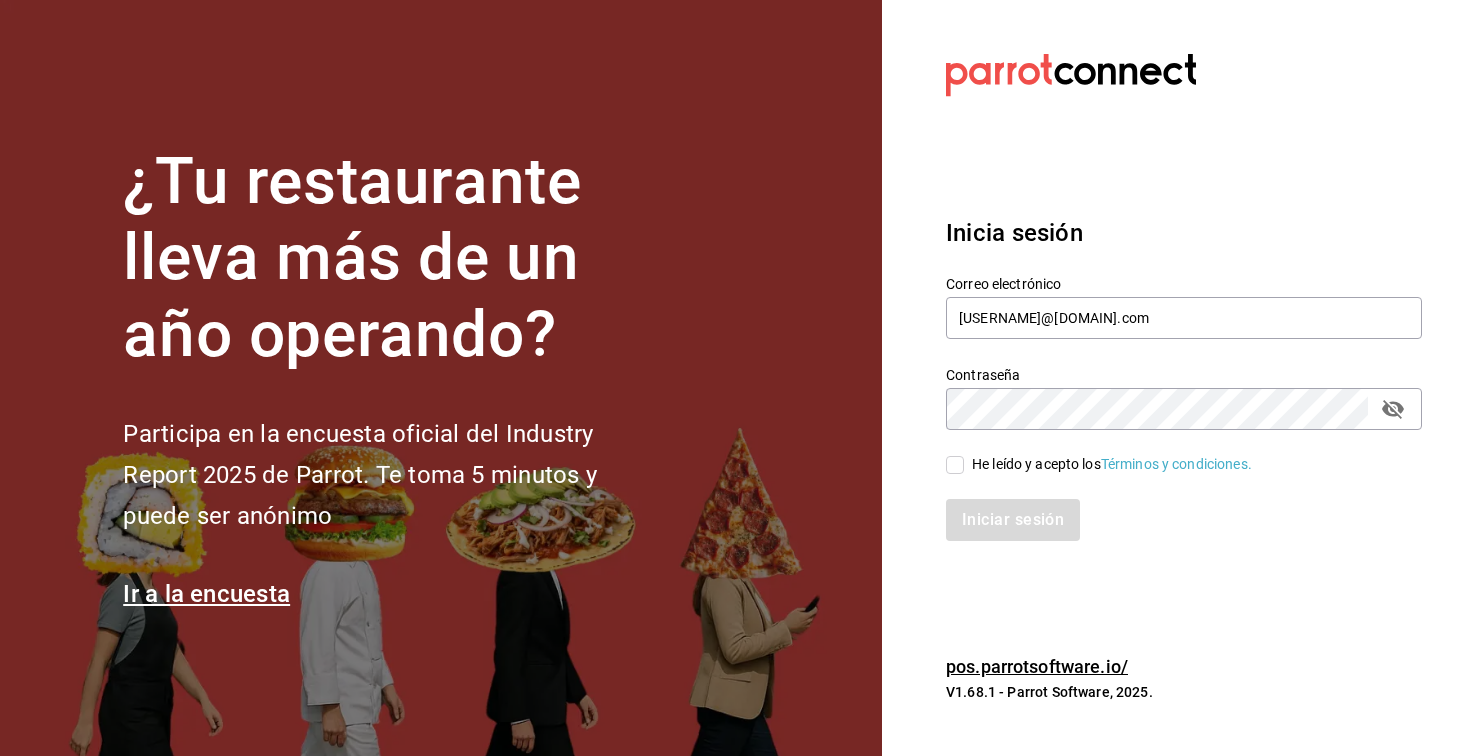 click on "He leído y acepto los  Términos y condiciones." at bounding box center (1099, 464) 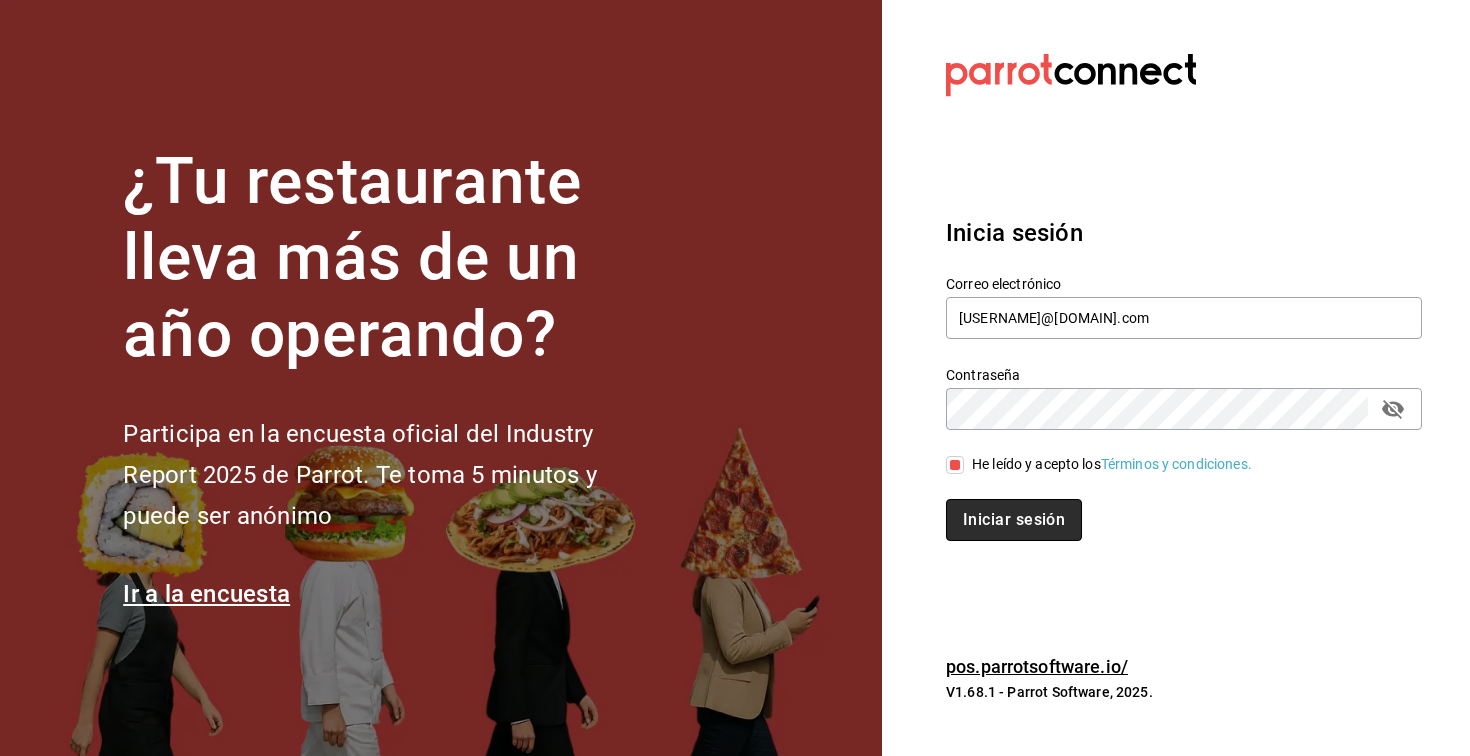 click on "Iniciar sesión" at bounding box center [1014, 520] 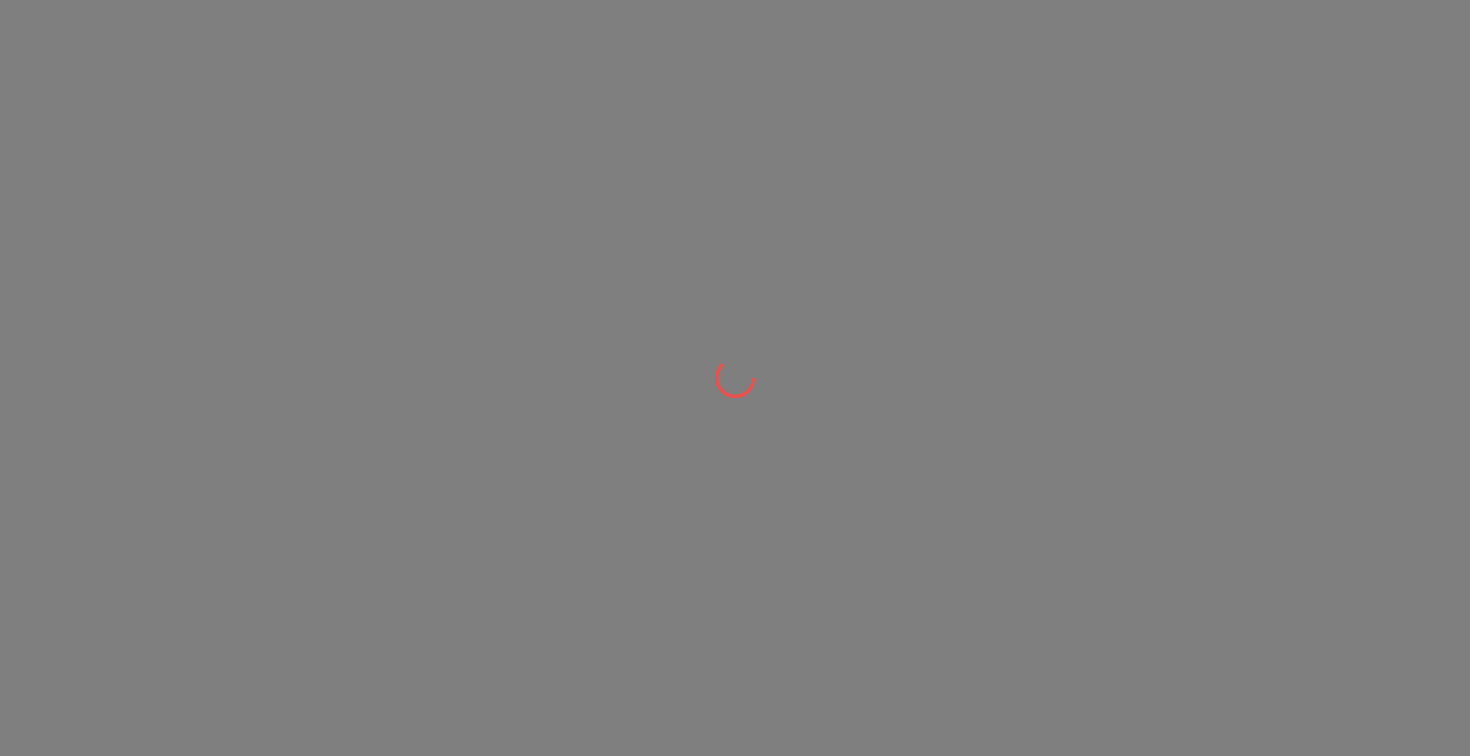 scroll, scrollTop: 0, scrollLeft: 0, axis: both 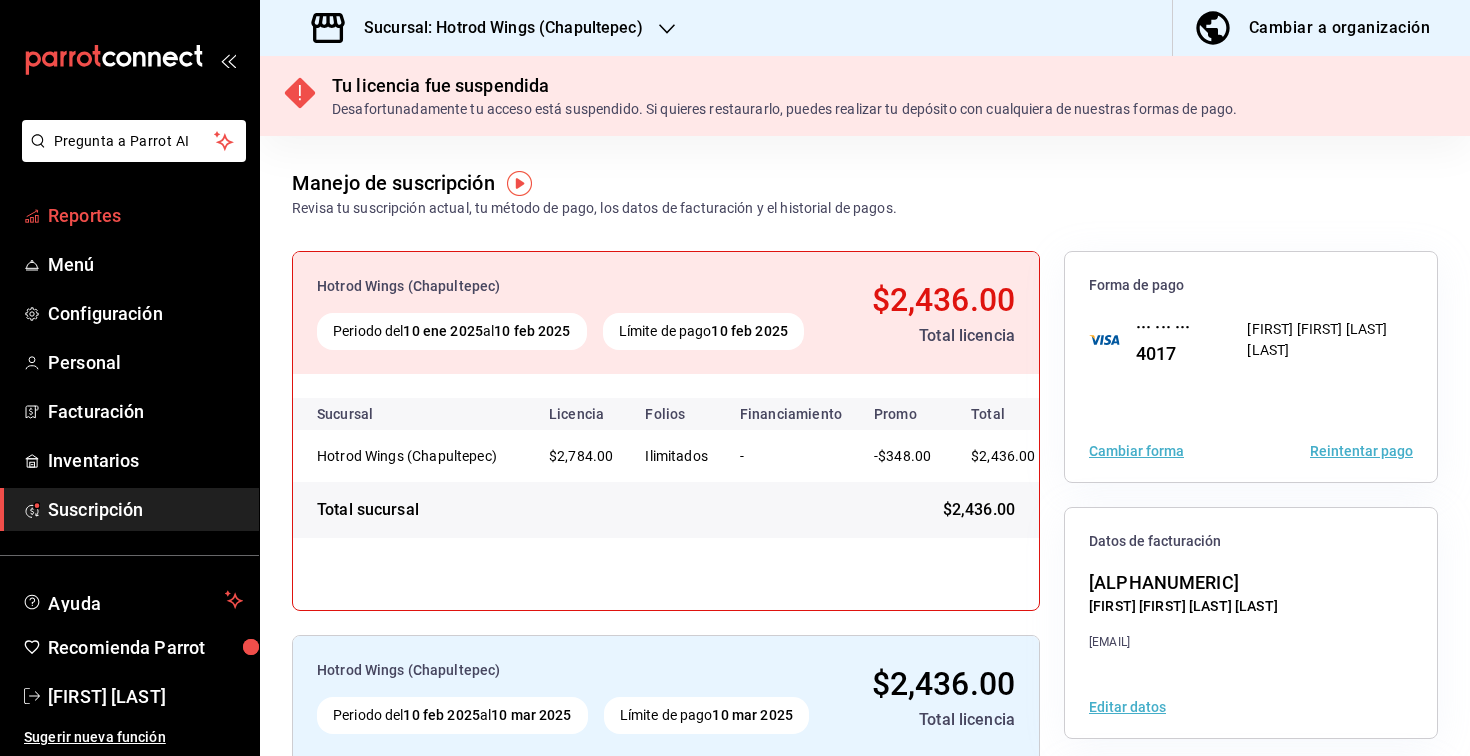 click on "Reportes" at bounding box center [145, 215] 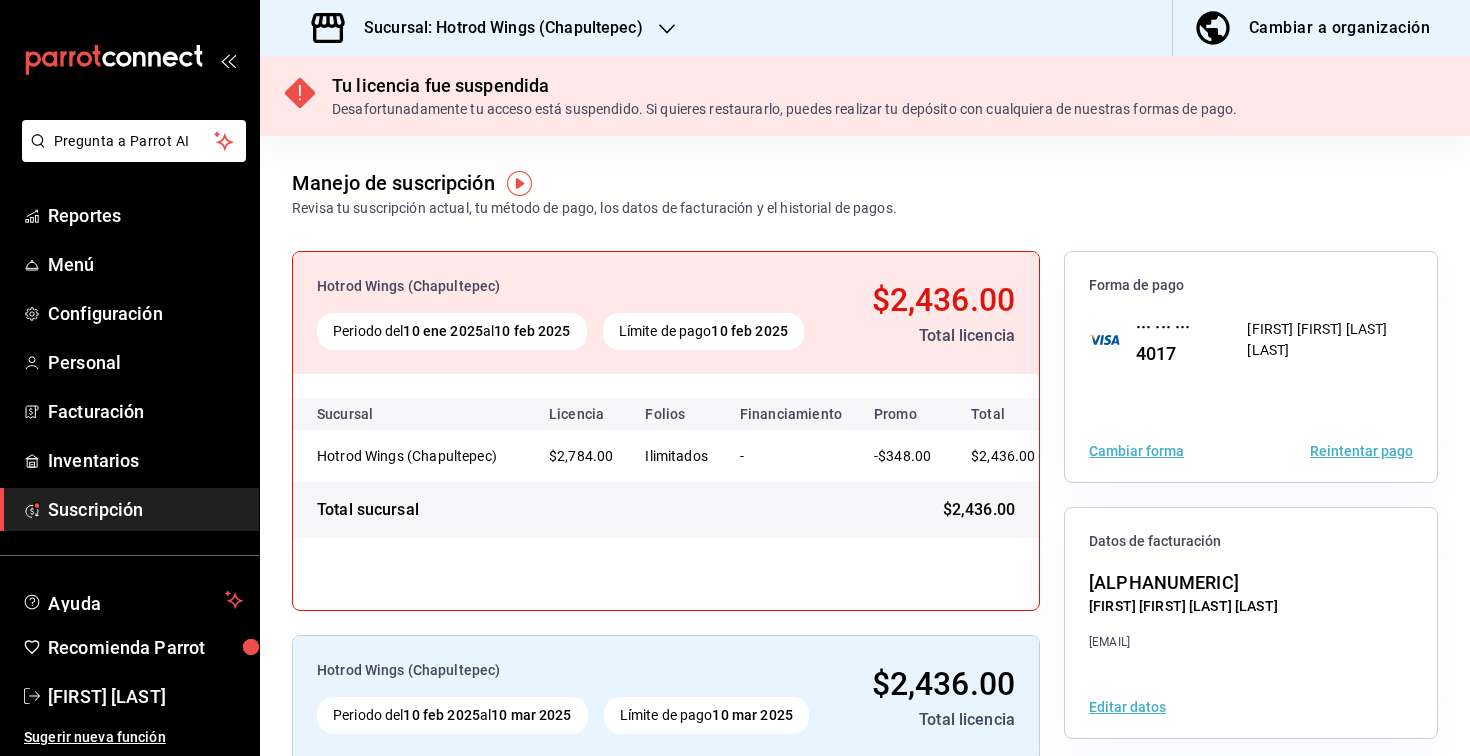 click on "Sucursal: Hotrod Wings (Chapultepec)" at bounding box center (495, 28) 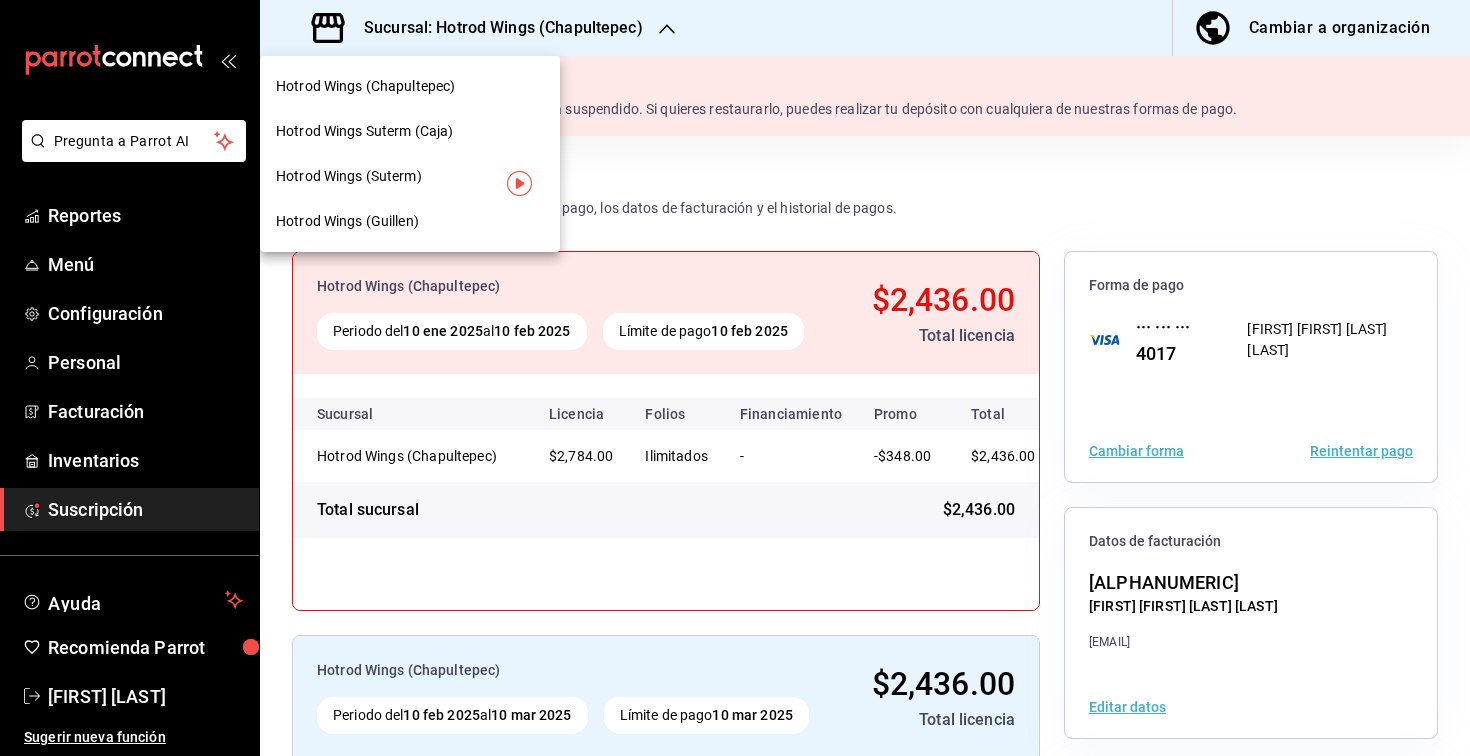 click on "Hotrod Wings (Suterm)" at bounding box center (349, 176) 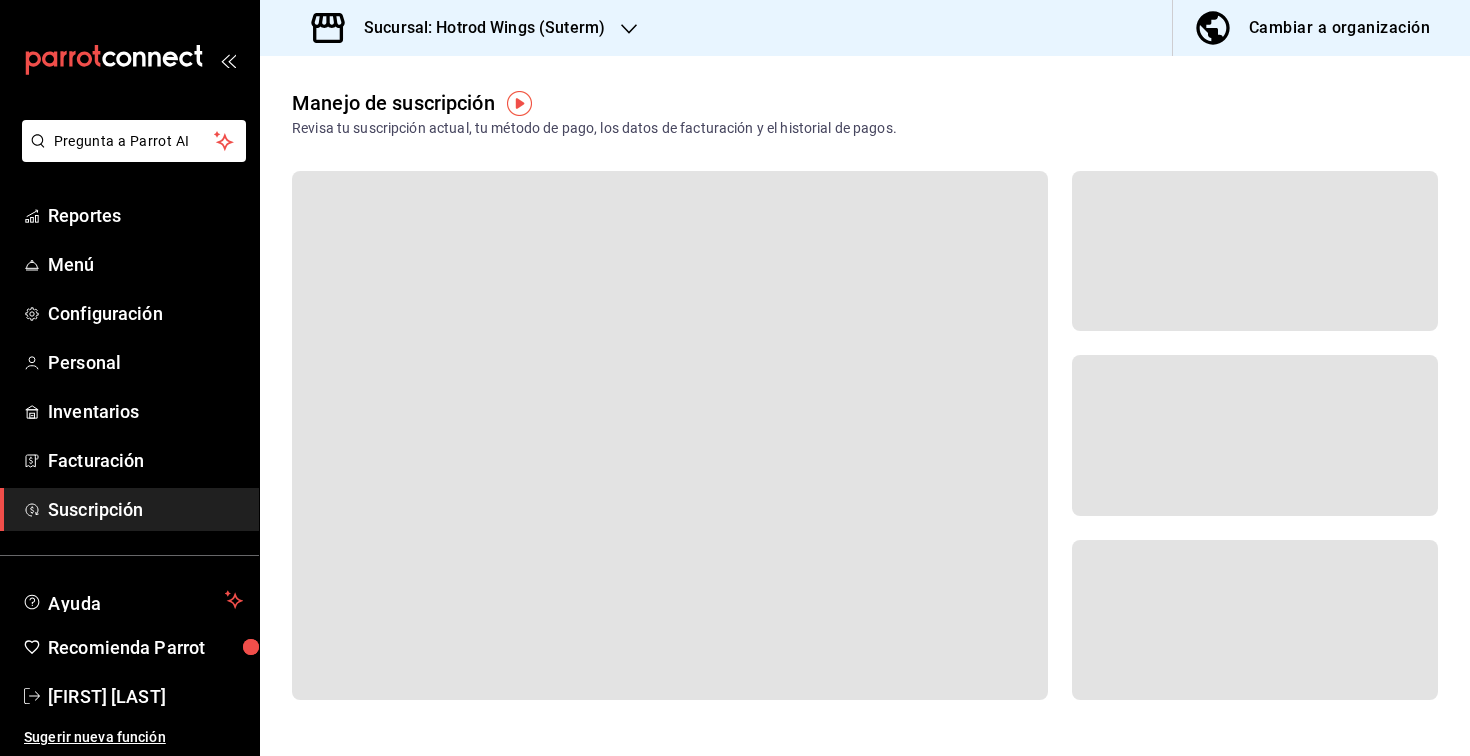 click on "Sucursal: Hotrod Wings (Suterm)" at bounding box center (460, 28) 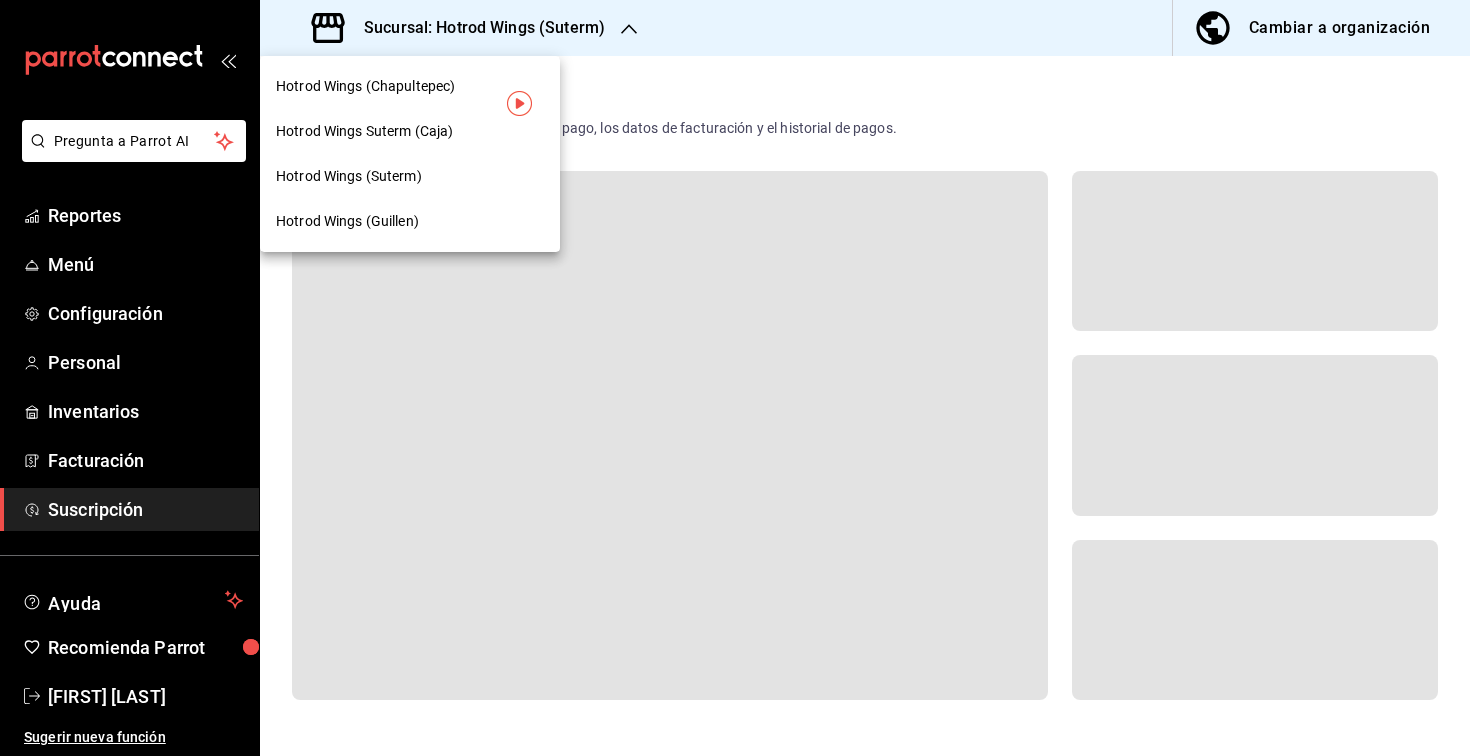click on "Hotrod Wings Suterm (Caja)" at bounding box center [364, 131] 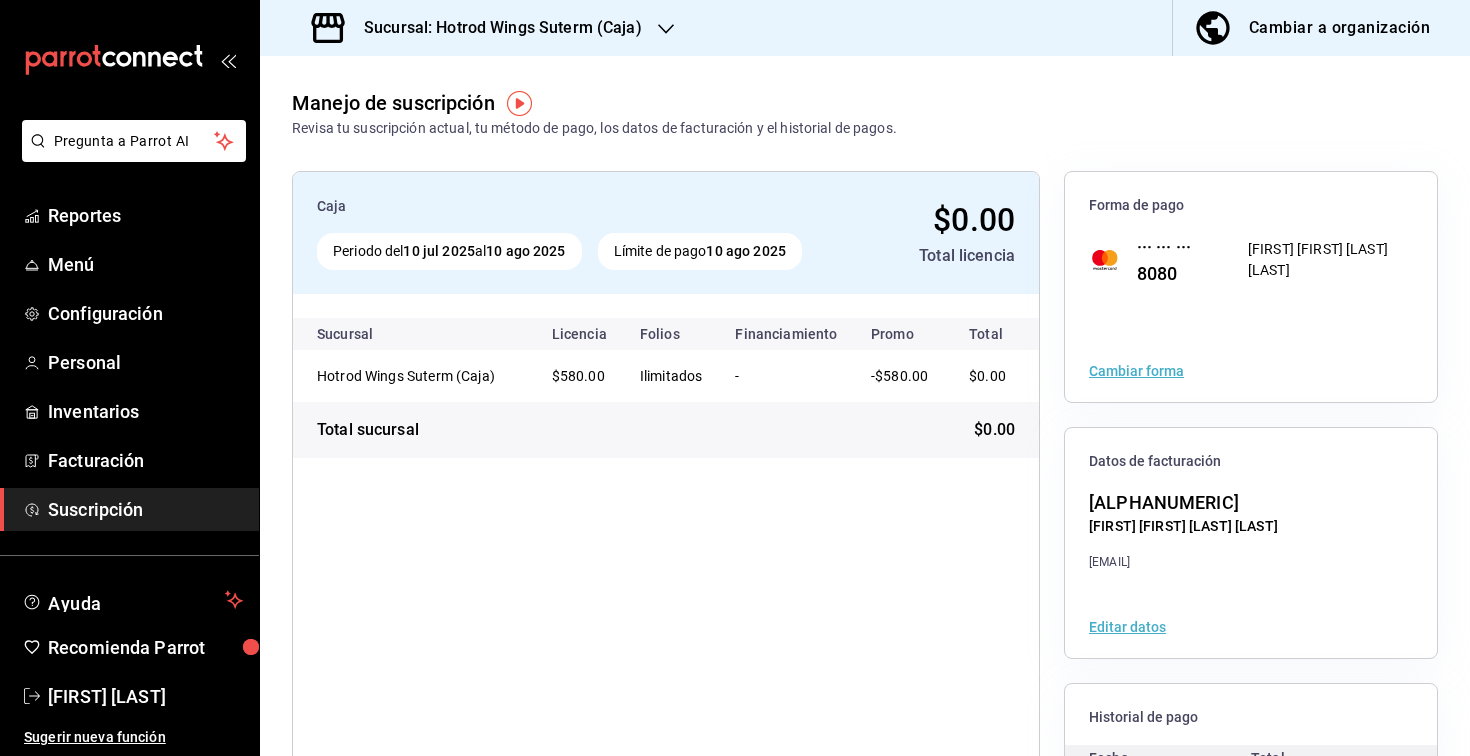 click on "Sucursal: Hotrod Wings Suterm (Caja)" at bounding box center [495, 28] 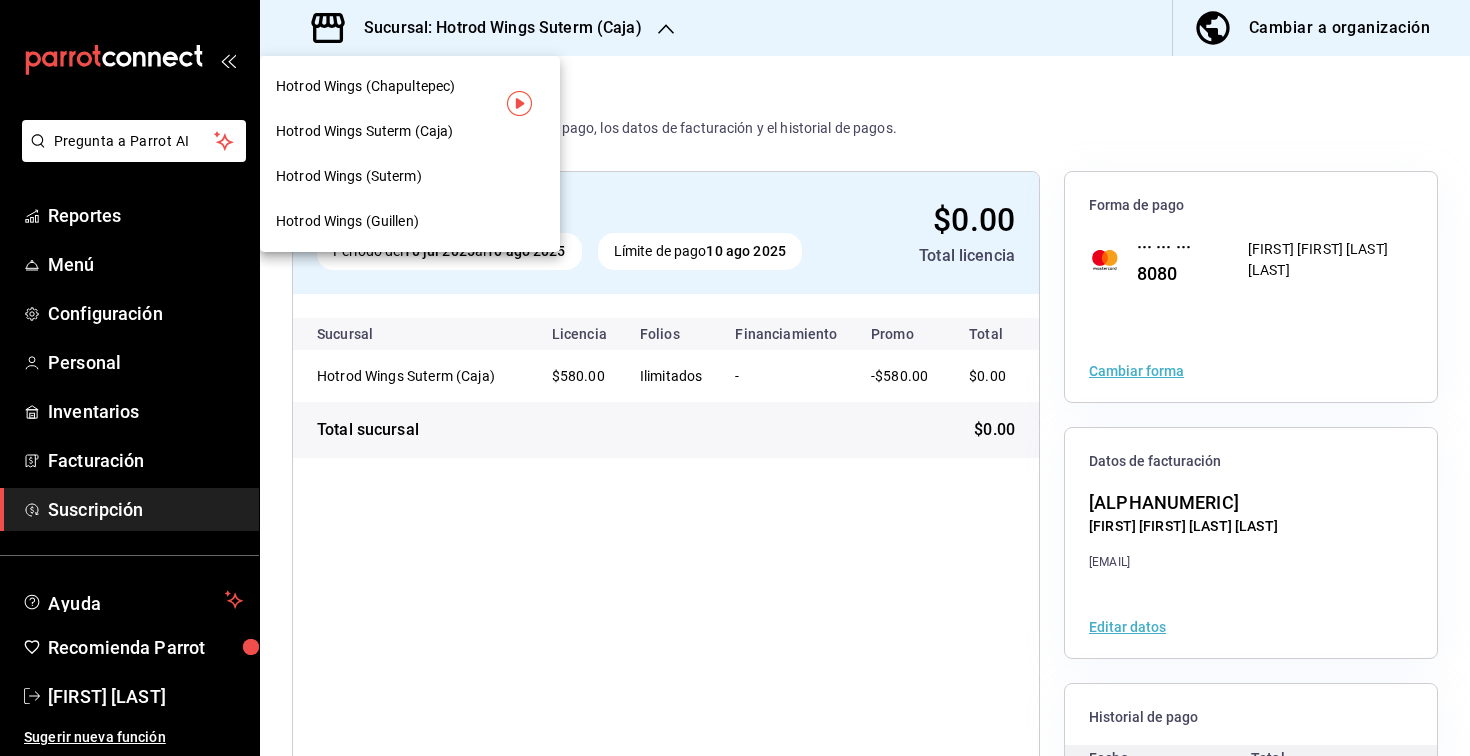 click on "Hotrod Wings (Suterm)" at bounding box center [410, 176] 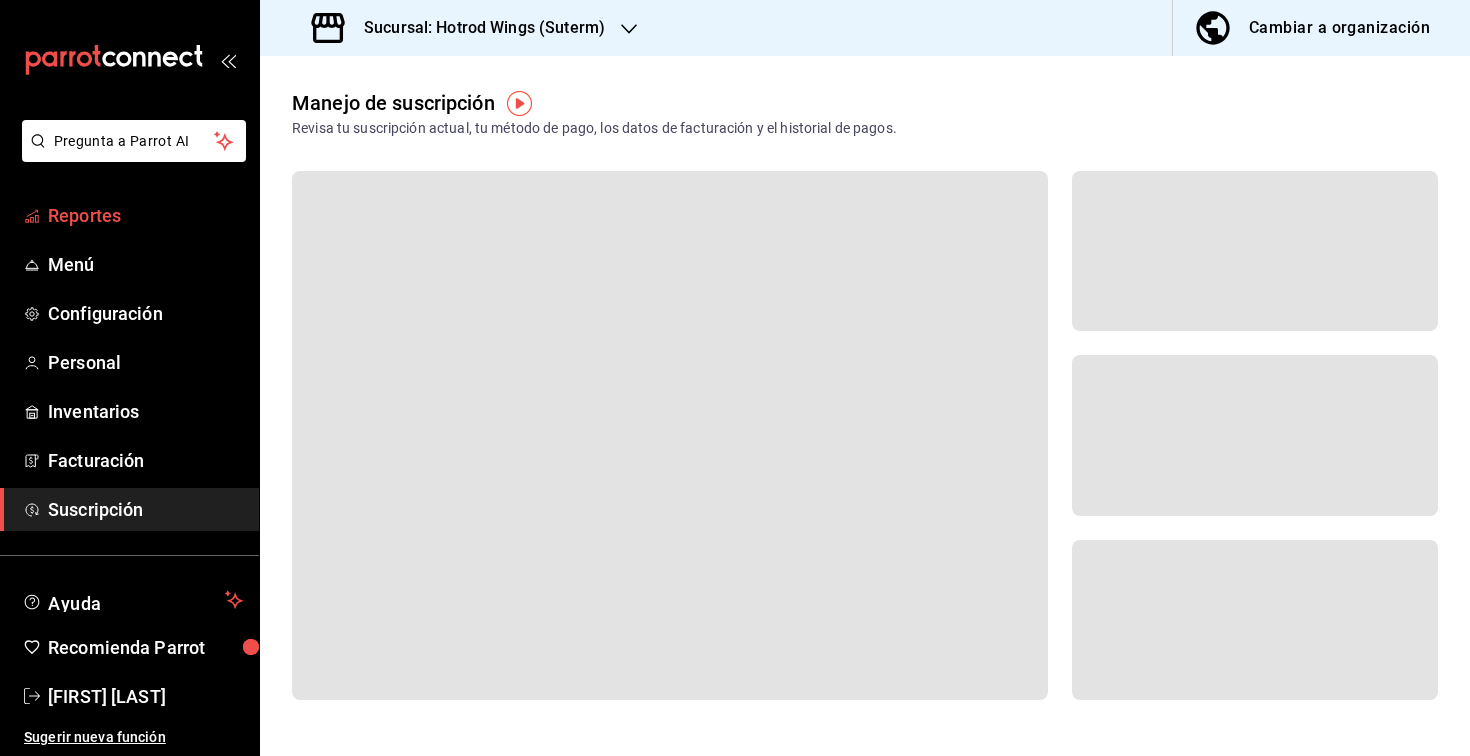 click on "Reportes" at bounding box center (145, 215) 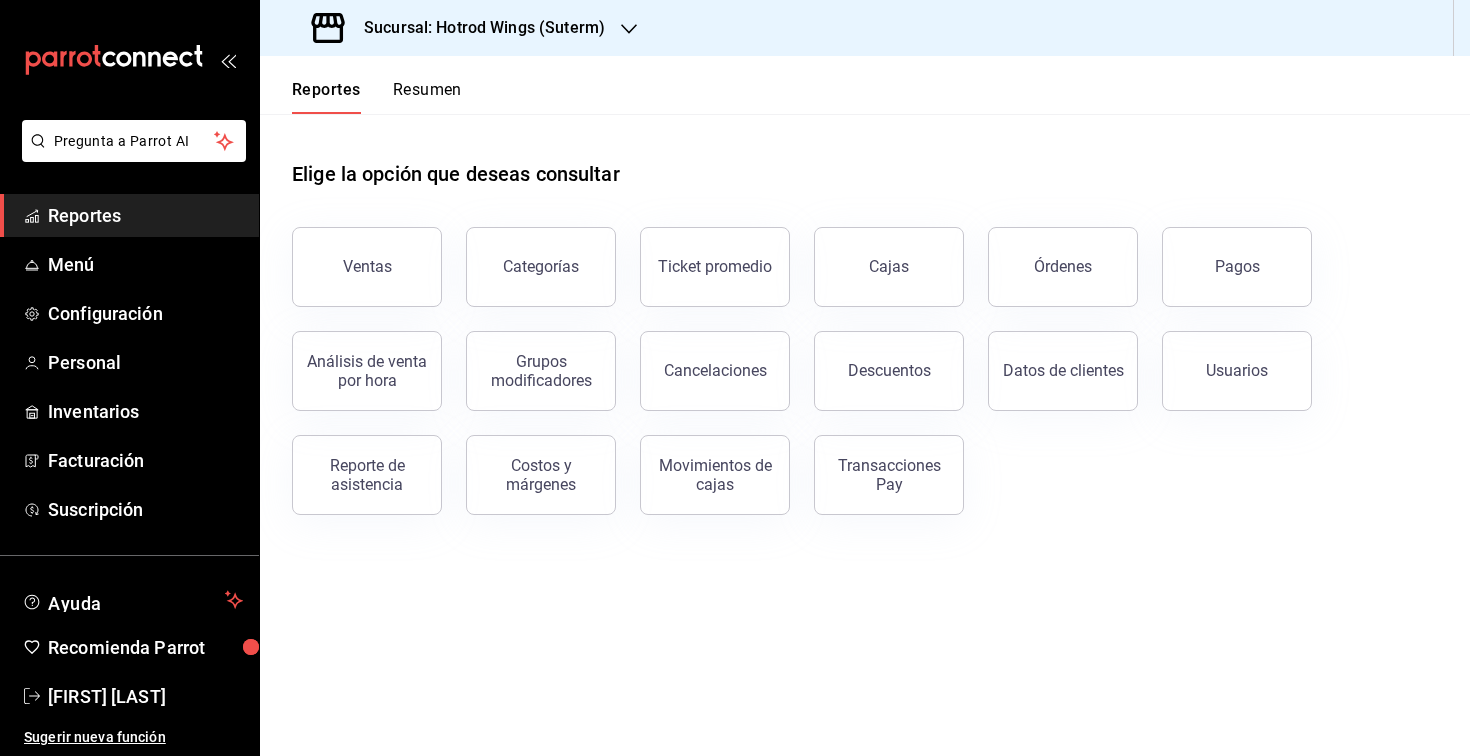 click on "Resumen" at bounding box center [427, 97] 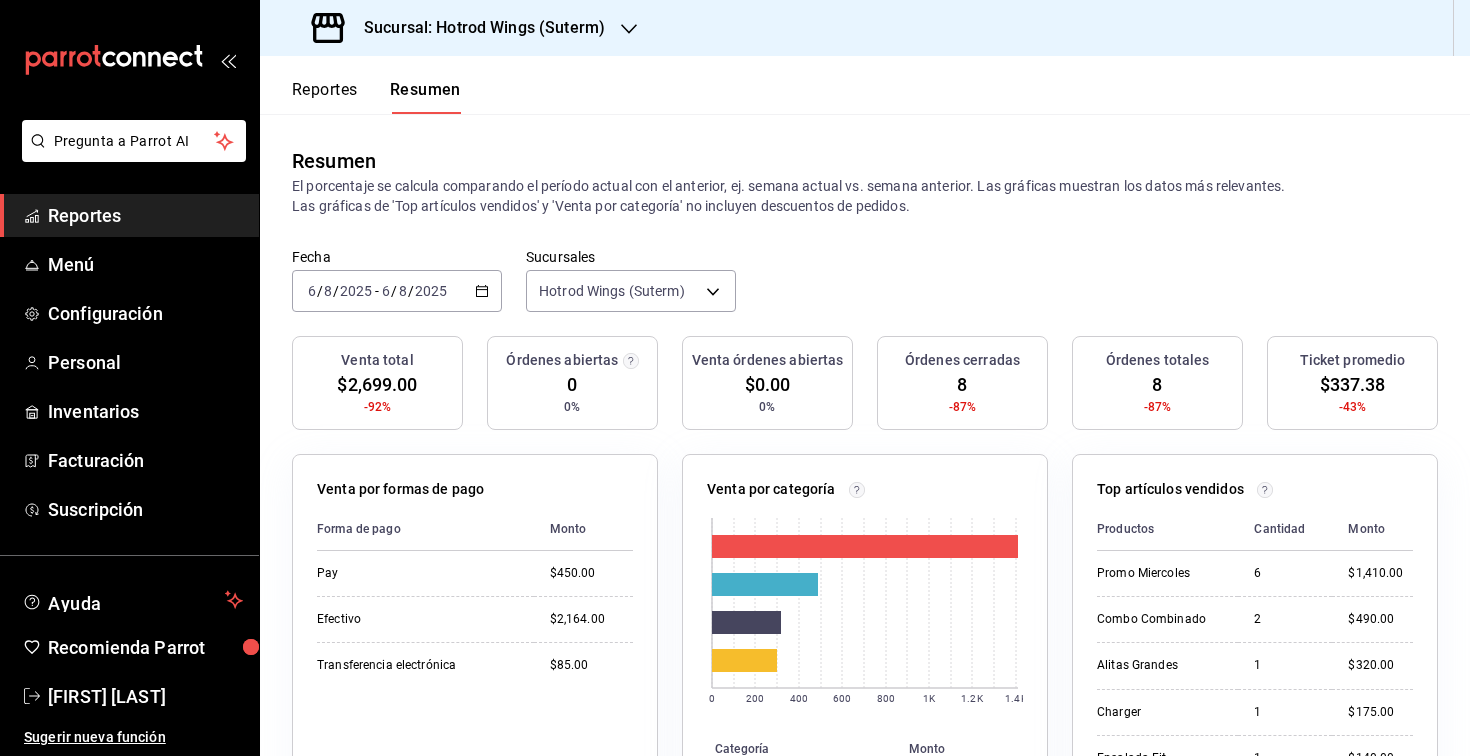 click on "Reportes Resumen" at bounding box center [376, 97] 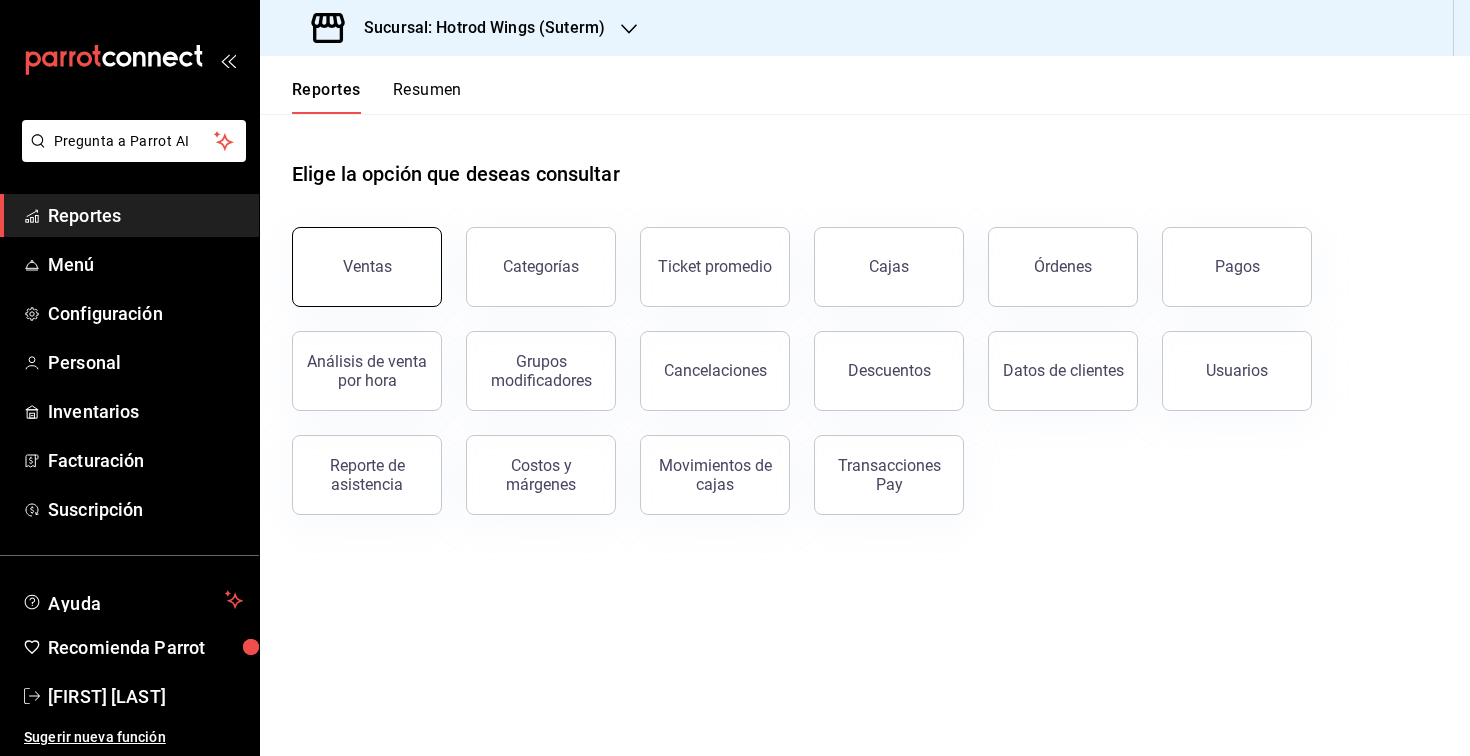 click on "Ventas" at bounding box center [367, 267] 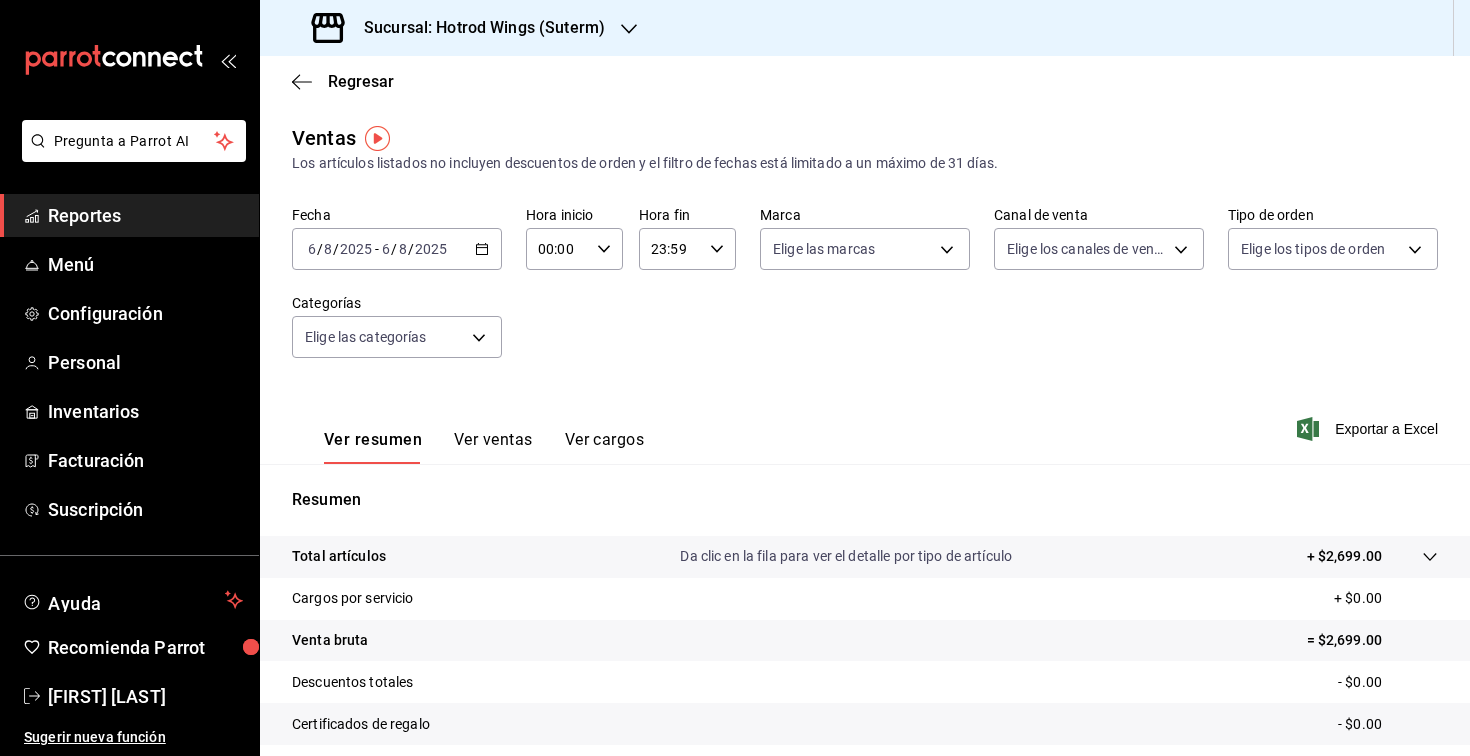 click 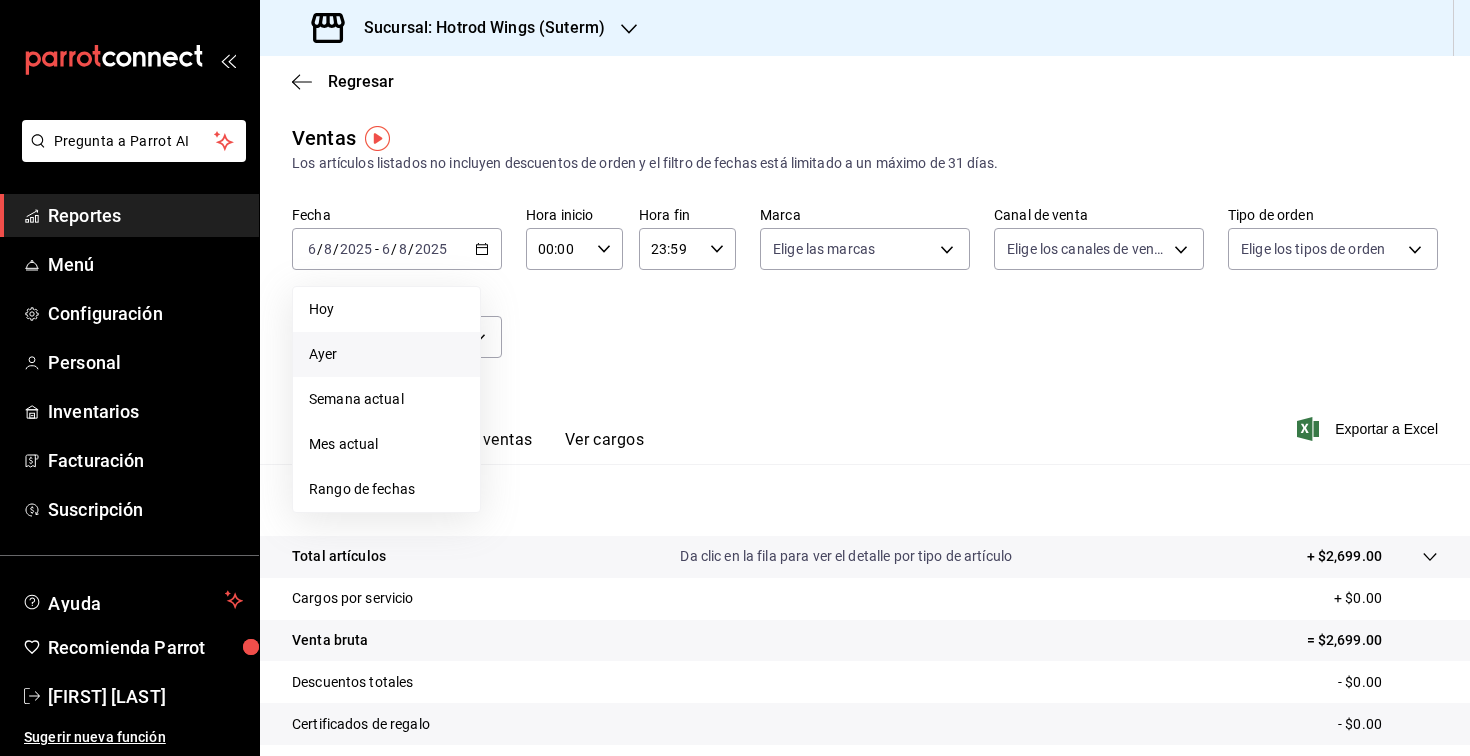 click on "Ayer" at bounding box center (386, 354) 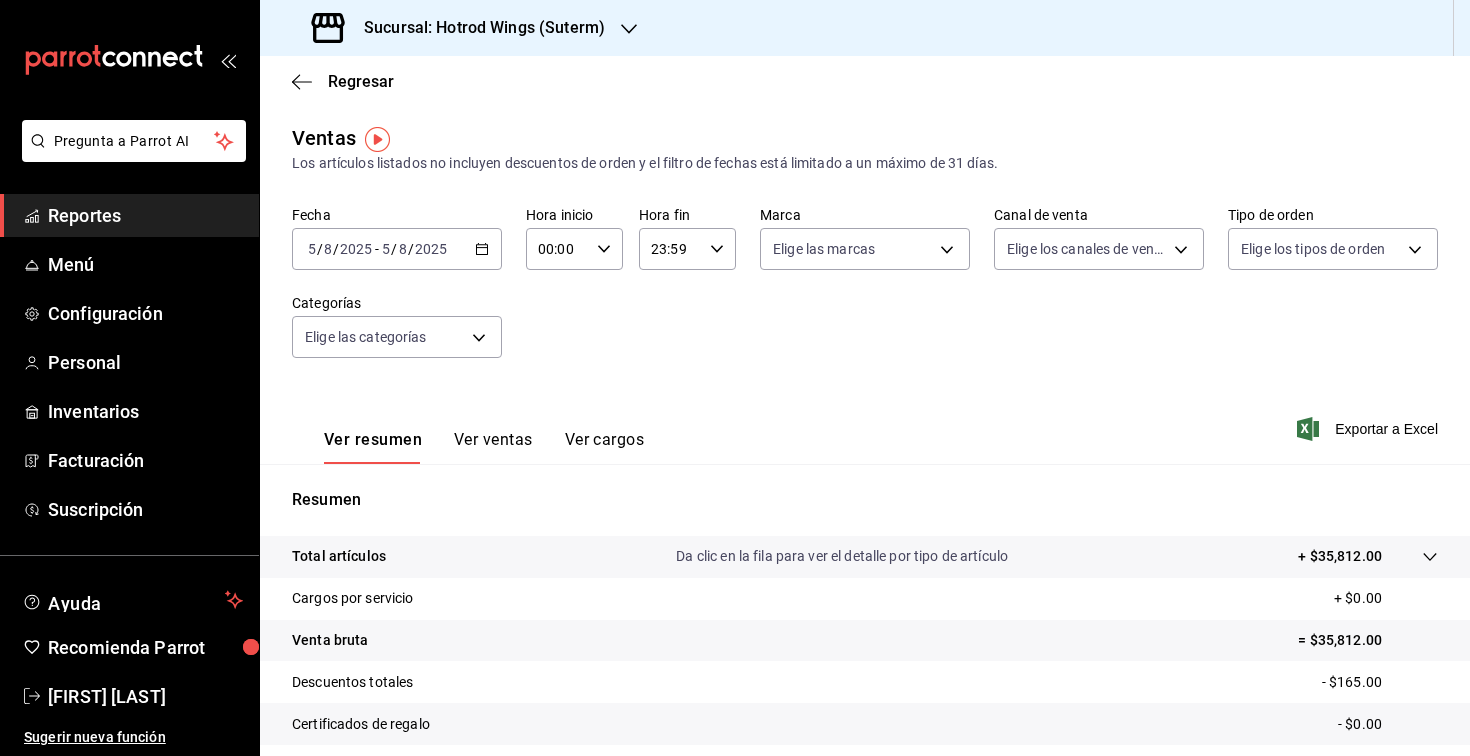 scroll, scrollTop: 0, scrollLeft: 0, axis: both 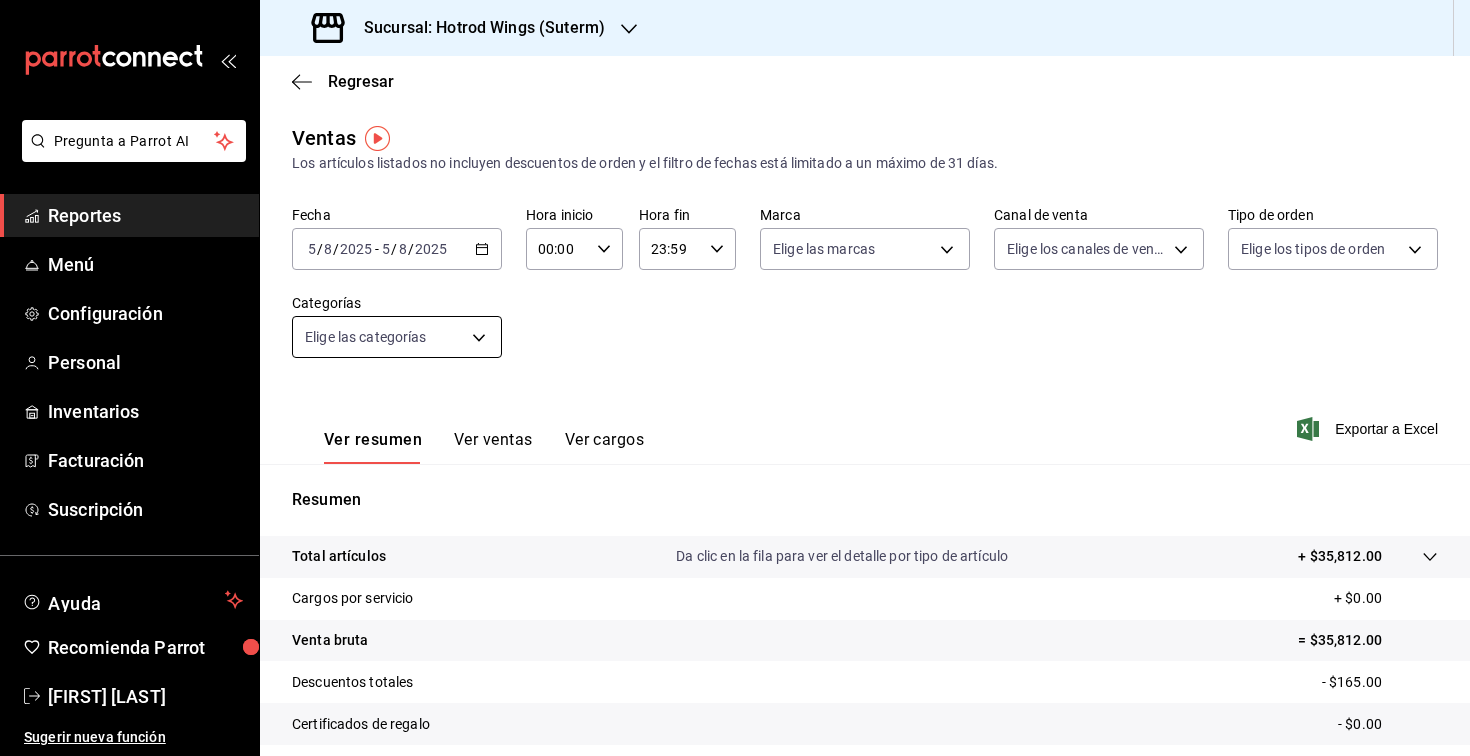 click on "Pregunta a Parrot AI Reportes Menú Configuración Personal Inventarios Facturación Suscripción Ayuda Recomienda Parrot Sugerir nueva función Sucursal: Hotrod Wings (Suterm) Regresar Ventas Los artículos listados no incluyen descuentos de orden y el filtro de fechas está limitado a un máximo de 31 días. Fecha 2025-08-05 5 / 8 / 2025 - 2025-08-05 5 / 8 / 2025 Hora inicio 00:00 Hora inicio Hora fin 23:59 Hora fin Marca Elige las marcas Canal de venta Elige los canales de venta Tipo de orden Elige los tipos de orden Categorías Elige las categorías Ver resumen Ver ventas Ver cargos Exportar a Excel Resumen Total artículos Da clic en la fila para ver el detalle por tipo de artículo + $35,812.00 Cargos por servicio + $0.00 Venta bruta = $35,812.00 Descuentos totales - $165.00 Certificados de regalo - $0.00 Venta total = $35,647.00 Impuestos - $2,569.41 Venta neta = $33,077.59 GANA 1 MES GRATIS EN TU SUSCRIPCIÓN AQUÍ Ver video tutorial Ir a video Pregunta a Parrot AI" at bounding box center (735, 378) 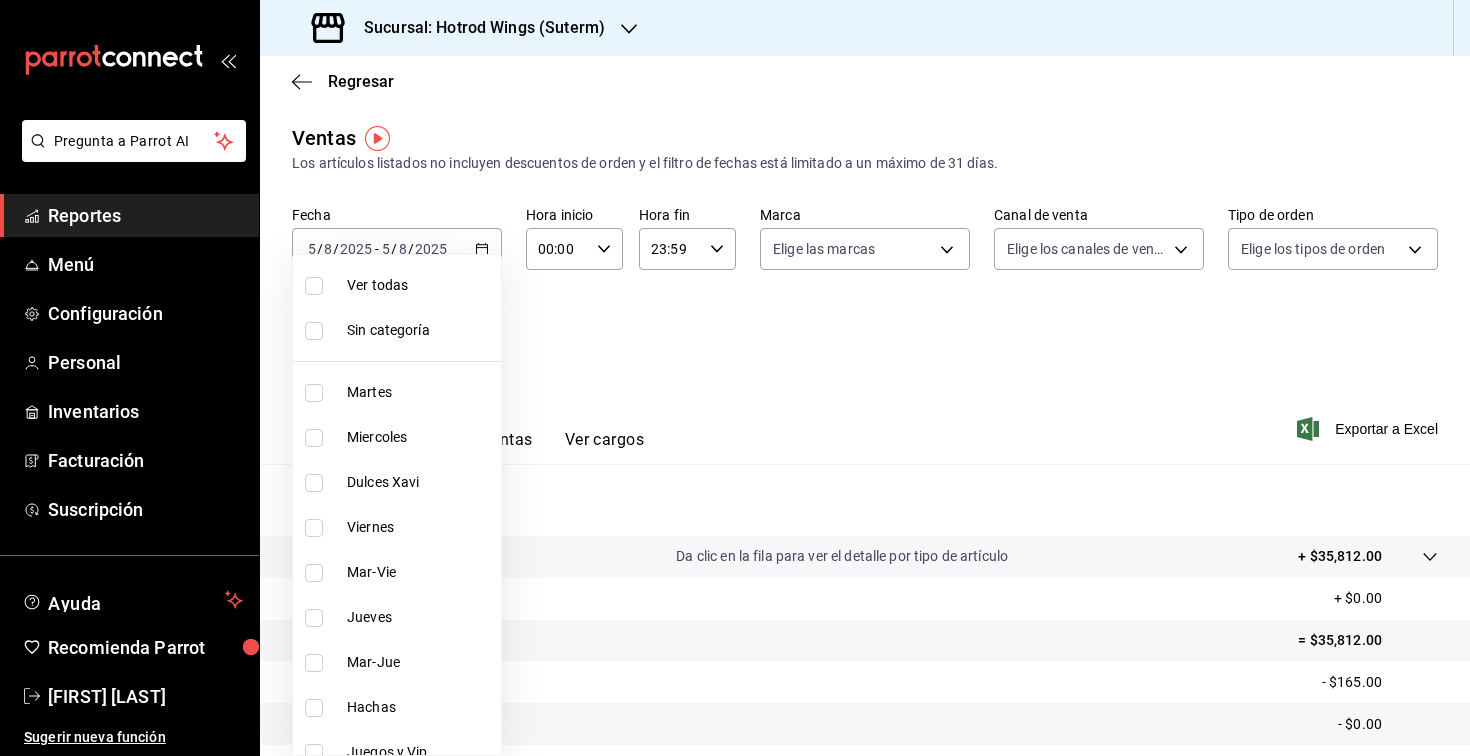 click at bounding box center (735, 378) 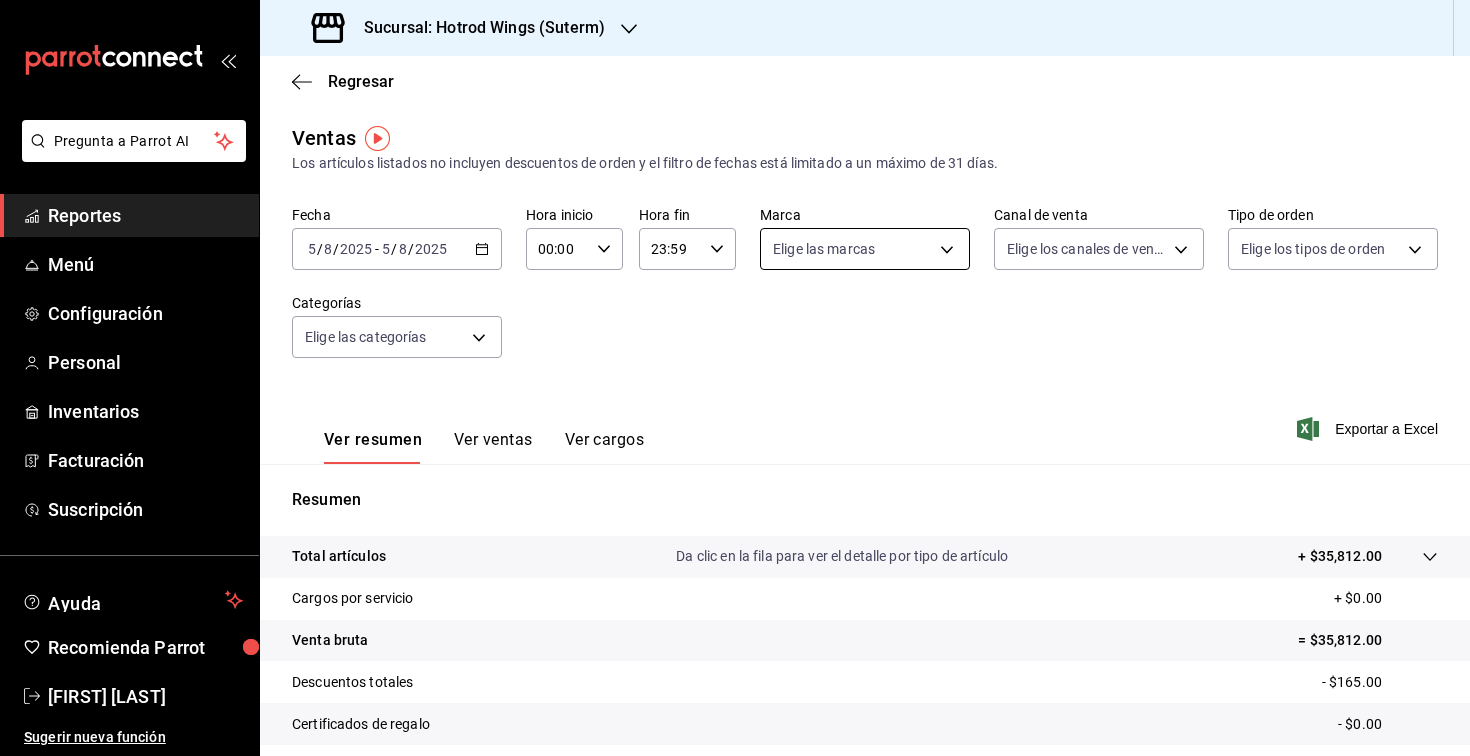 click on "Pregunta a Parrot AI Reportes Menú Configuración Personal Inventarios Facturación Suscripción Ayuda Recomienda Parrot Sugerir nueva función Sucursal: Hotrod Wings (Suterm) Regresar Ventas Los artículos listados no incluyen descuentos de orden y el filtro de fechas está limitado a un máximo de 31 días. Fecha 2025-08-05 5 / 8 / 2025 - 2025-08-05 5 / 8 / 2025 Hora inicio 00:00 Hora inicio Hora fin 23:59 Hora fin Marca Elige las marcas Canal de venta Elige los canales de venta Tipo de orden Elige los tipos de orden Categorías Elige las categorías Ver resumen Ver ventas Ver cargos Exportar a Excel Resumen Total artículos Da clic en la fila para ver el detalle por tipo de artículo + $35,812.00 Cargos por servicio + $0.00 Venta bruta = $35,812.00 Descuentos totales - $165.00 Certificados de regalo - $0.00 Venta total = $35,647.00 Impuestos - $2,569.41 Venta neta = $33,077.59 GANA 1 MES GRATIS EN TU SUSCRIPCIÓN AQUÍ Ver video tutorial Ir a video Pregunta a Parrot AI" at bounding box center [735, 378] 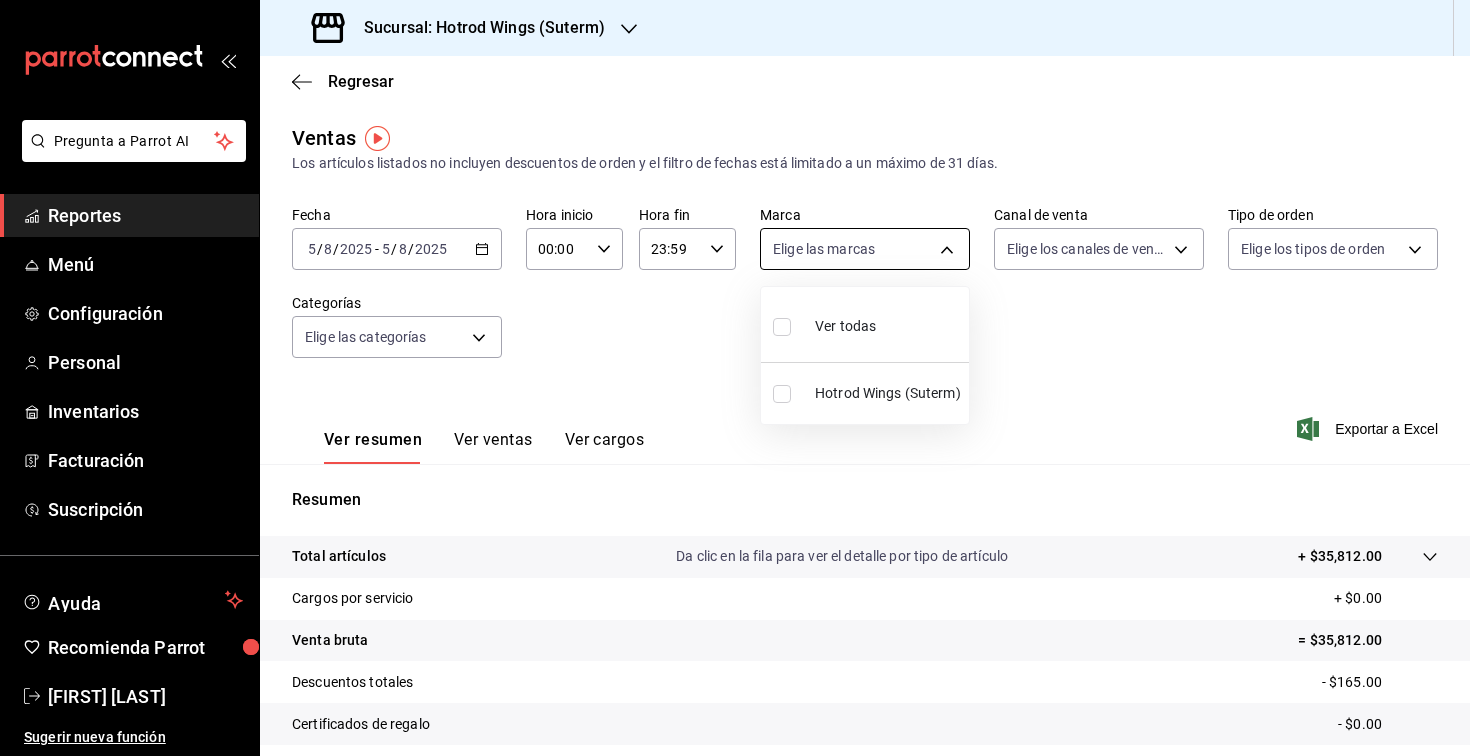 click at bounding box center (735, 378) 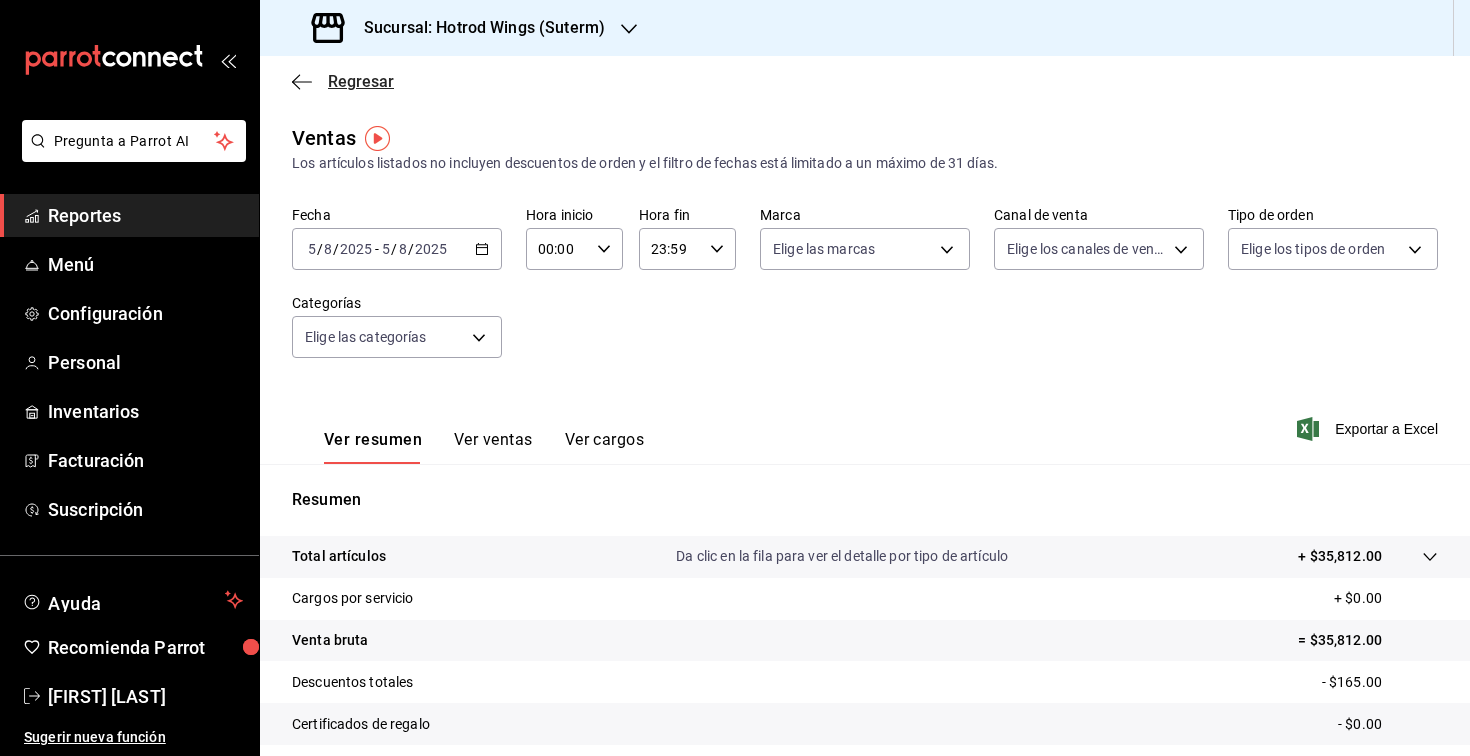 click on "Regresar" at bounding box center (343, 81) 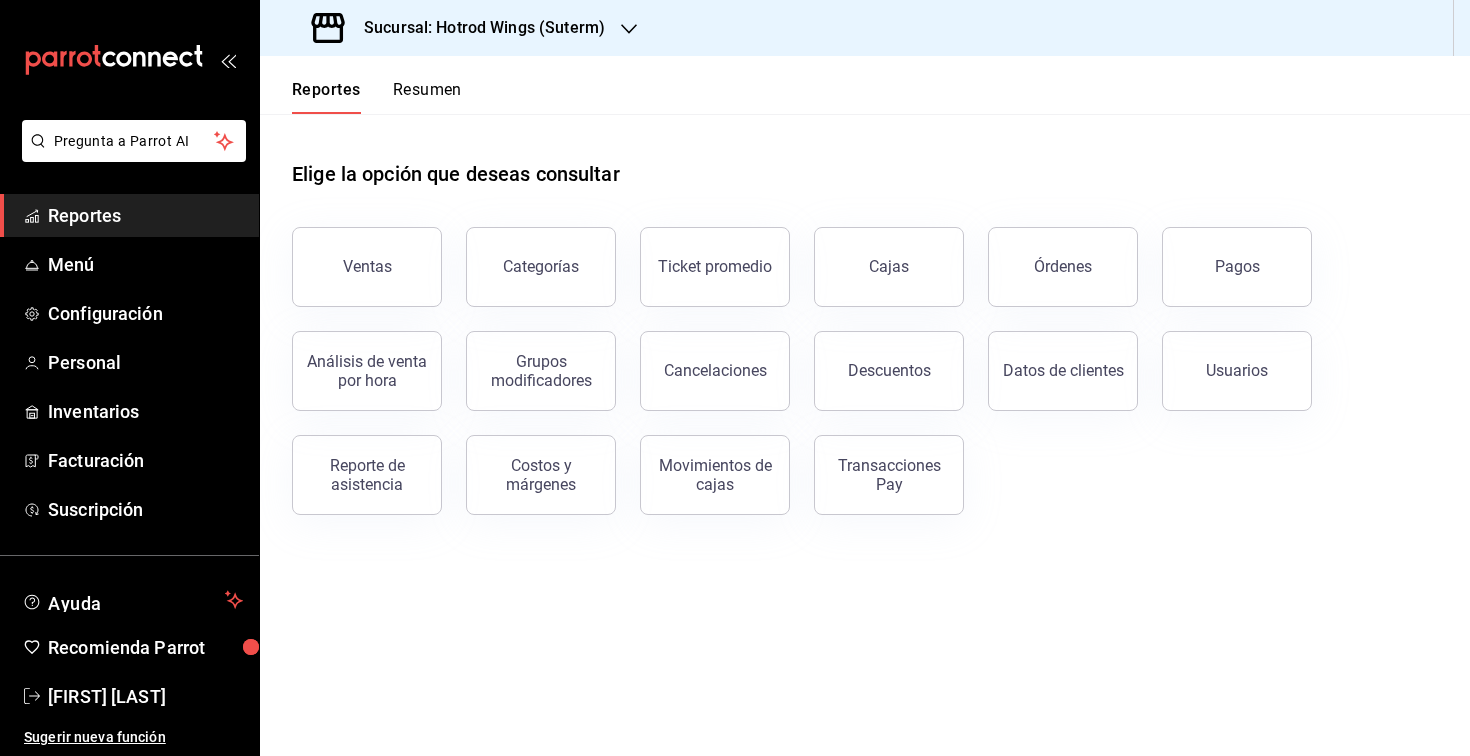 click on "Resumen" at bounding box center [427, 97] 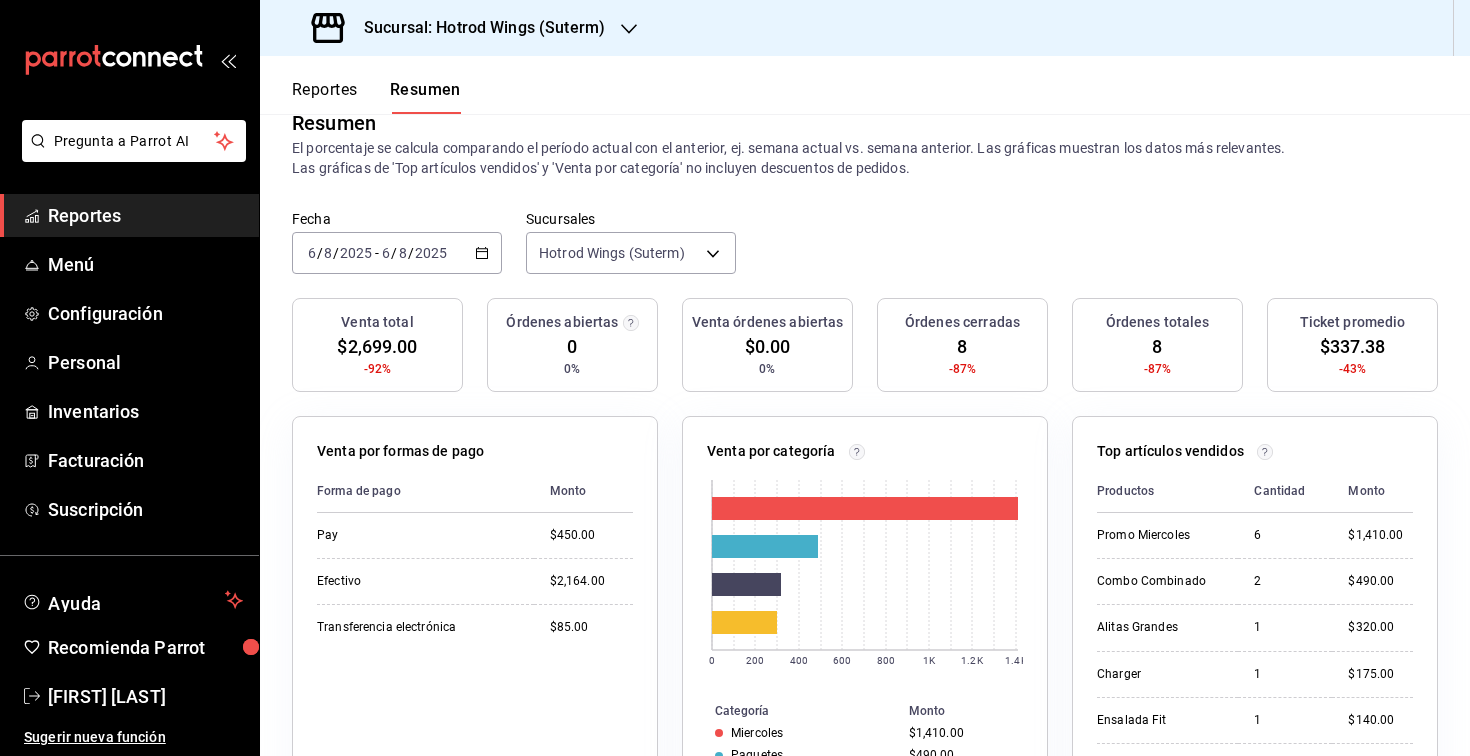 scroll, scrollTop: 39, scrollLeft: 0, axis: vertical 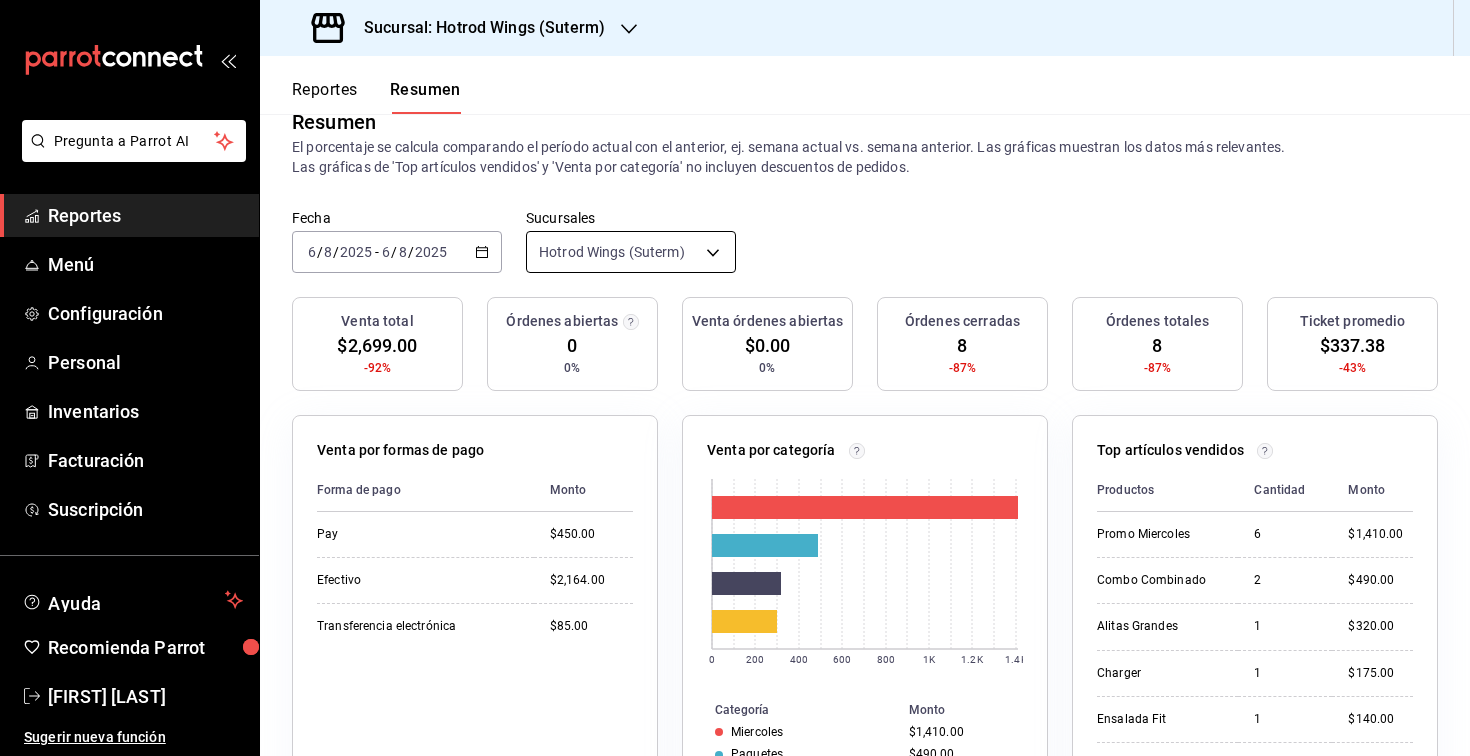 click on "Pregunta a Parrot AI Reportes Menú Configuración Personal Inventarios Facturación Suscripción Ayuda Recomienda Parrot Sugerir nueva función Sucursal: Hotrod Wings (Suterm) Reportes Resumen Resumen El porcentaje se calcula comparando el período actual con el anterior, ej. semana actual vs. semana anterior. Las gráficas muestran los datos más relevantes. Las gráficas de 'Top artículos vendidos' y 'Venta por categoría' no incluyen descuentos de pedidos. Fecha 2025-08-06 6 / 8 / 2025 - 2025-08-06 6 / 8 / 2025 Sucursales Hotrod Wings (Suterm) [object Object] Venta total $2,699.00 -92% Órdenes abiertas 0 0% Venta órdenes abiertas $0.00 0% Órdenes cerradas 8 -87% Órdenes totales 8 -87% Ticket promedio $337.38 -43% Venta por formas de pago Forma de pago Monto Pay $450.00 Efectivo $2,164.00 Transferencia electrónica $85.00 Venta por categoría 0 200 400 600 800 1K 1.2K 1.4K Categoría Monto Miercoles $1,410.00 Paquetes $490.00 Alitas $320.00 Hamburguesas $300.00 6 2" at bounding box center [735, 378] 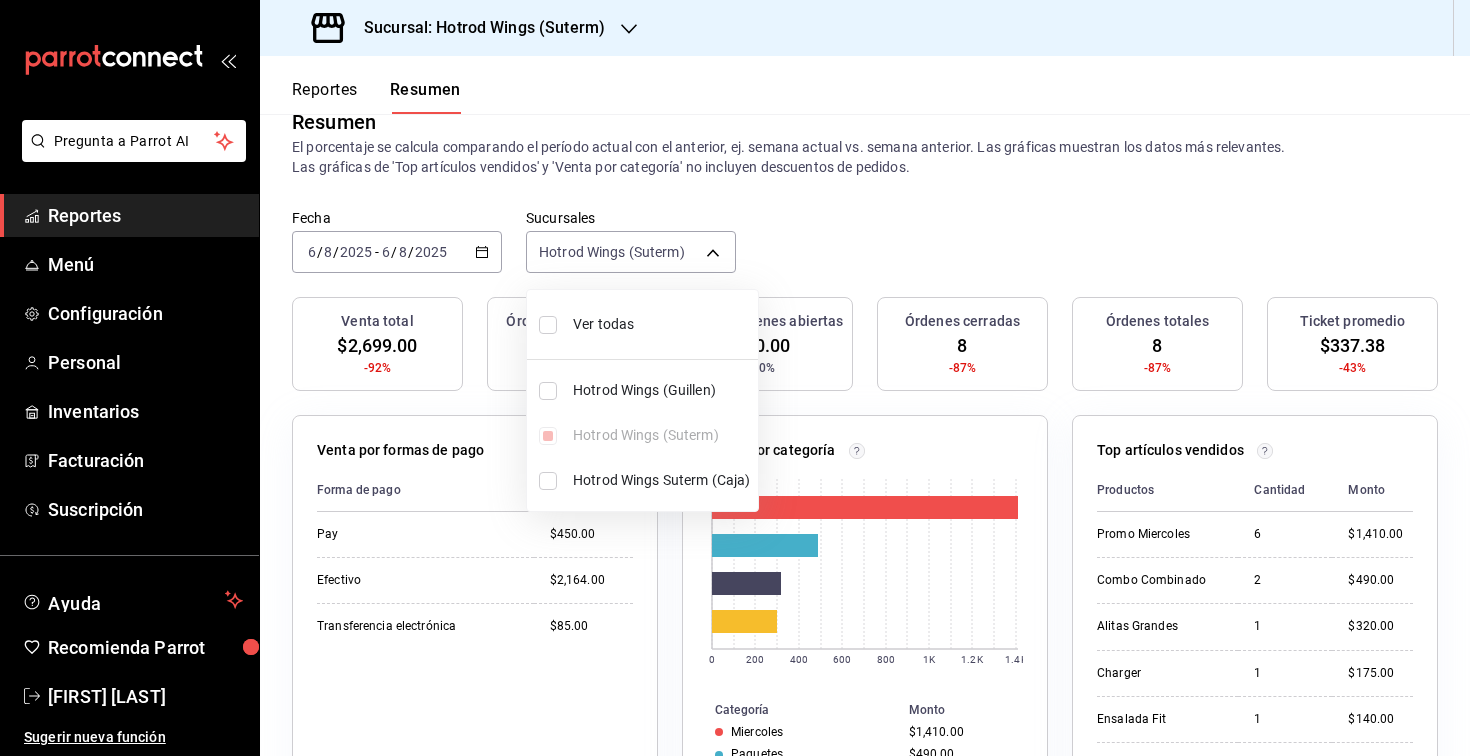 click at bounding box center [548, 325] 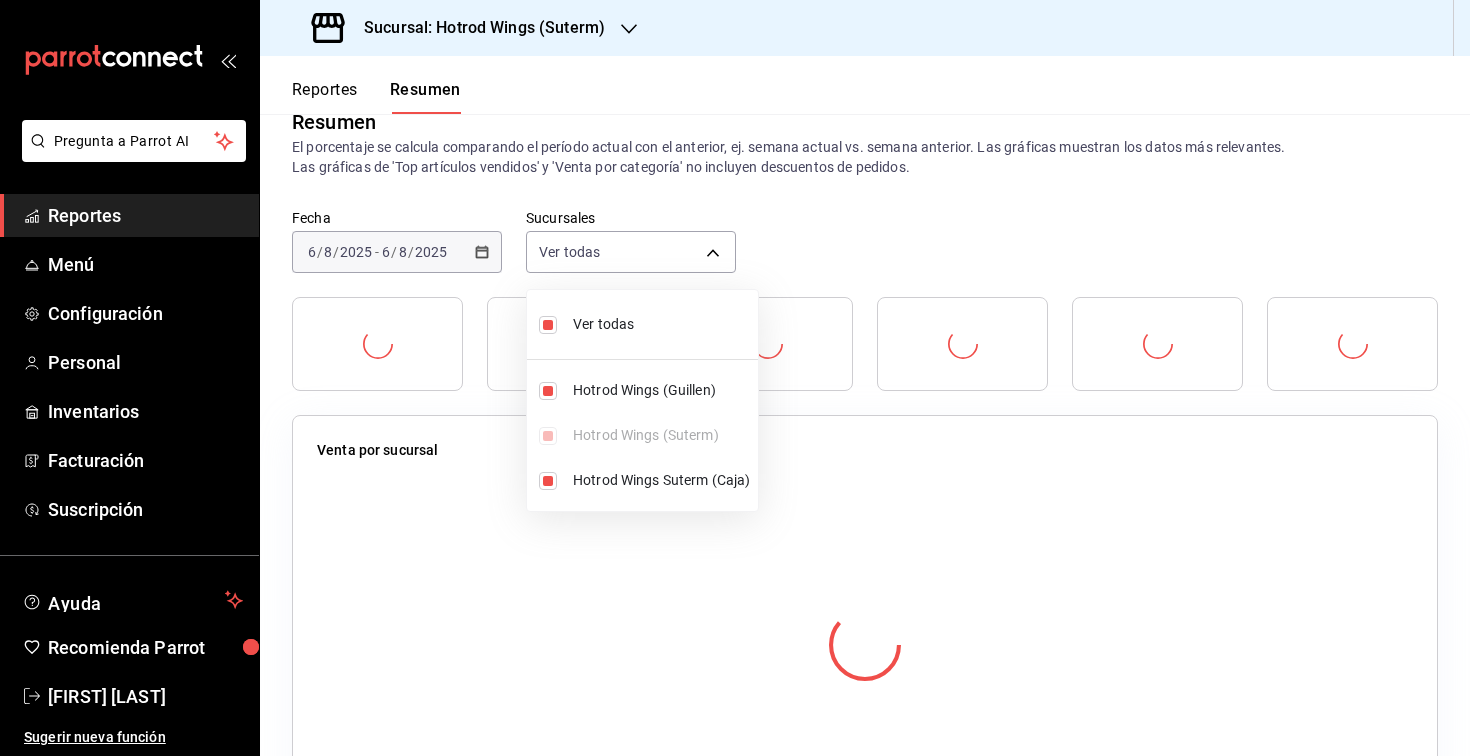 type on "[object Object],[object Object],[object Object]" 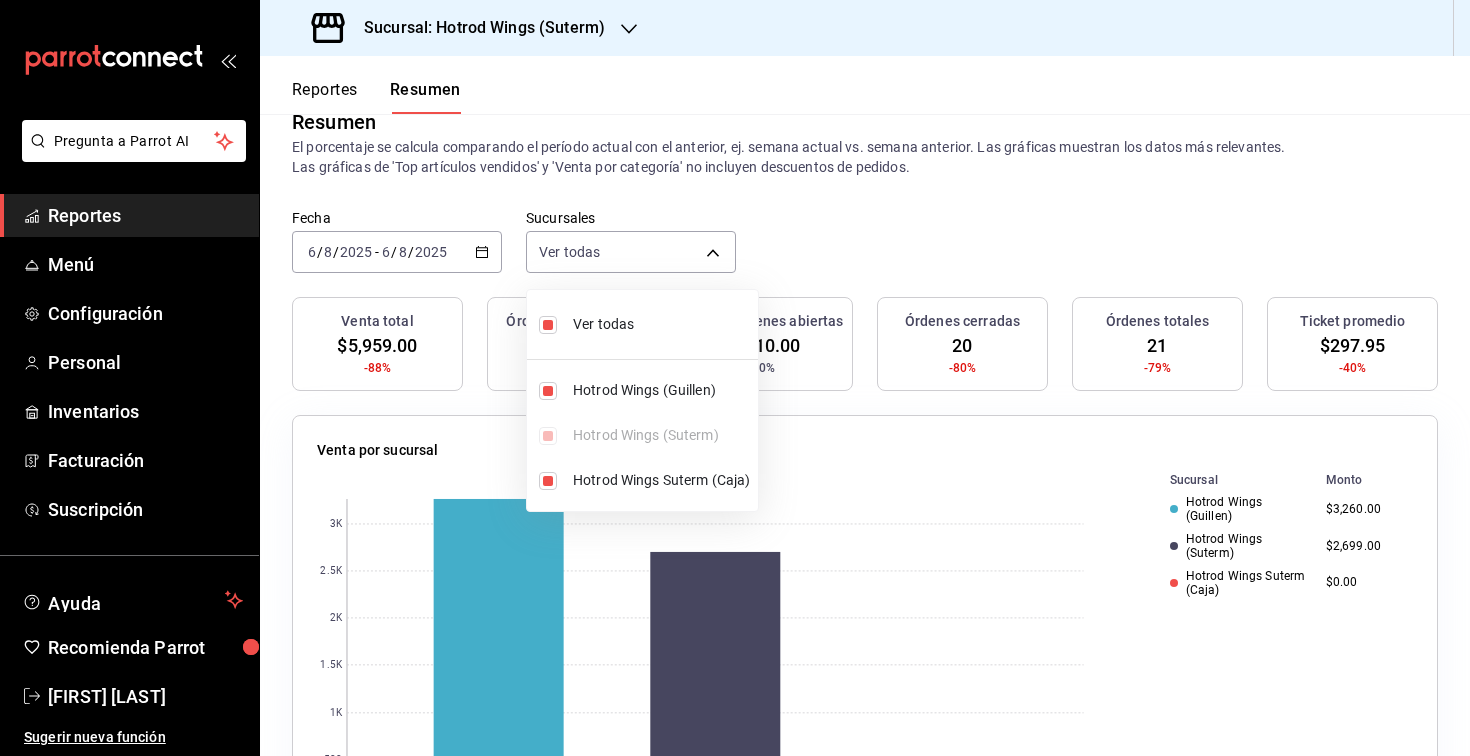 click at bounding box center (735, 378) 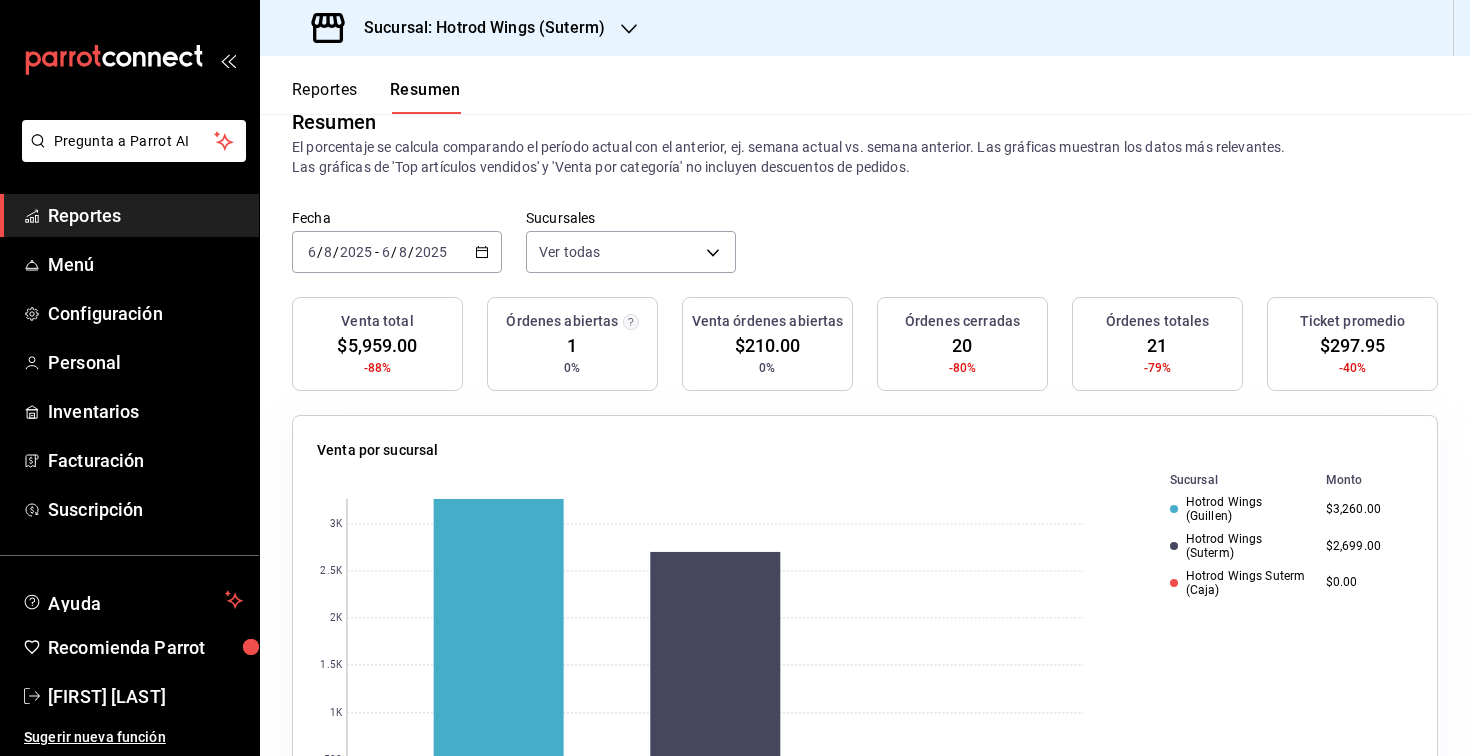 click 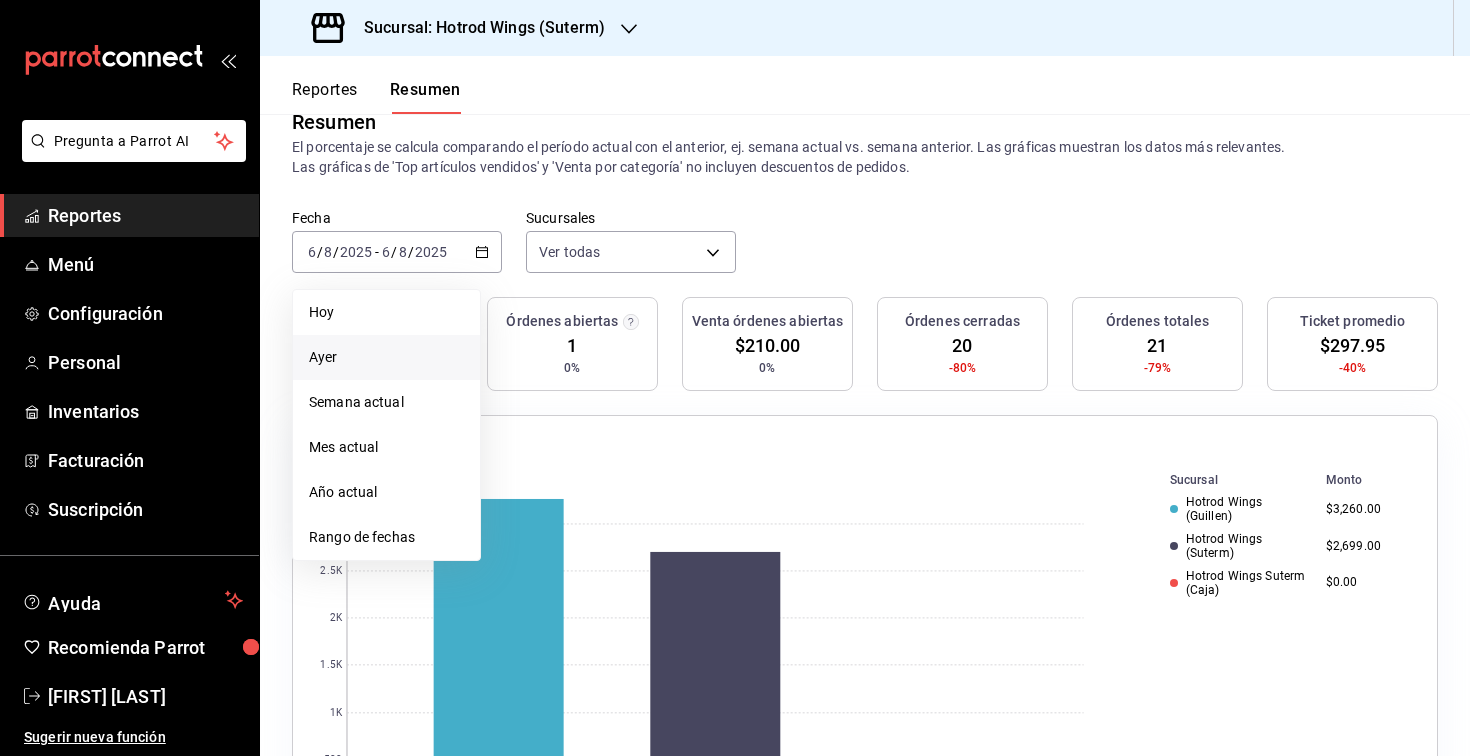 click on "Ayer" at bounding box center [386, 357] 